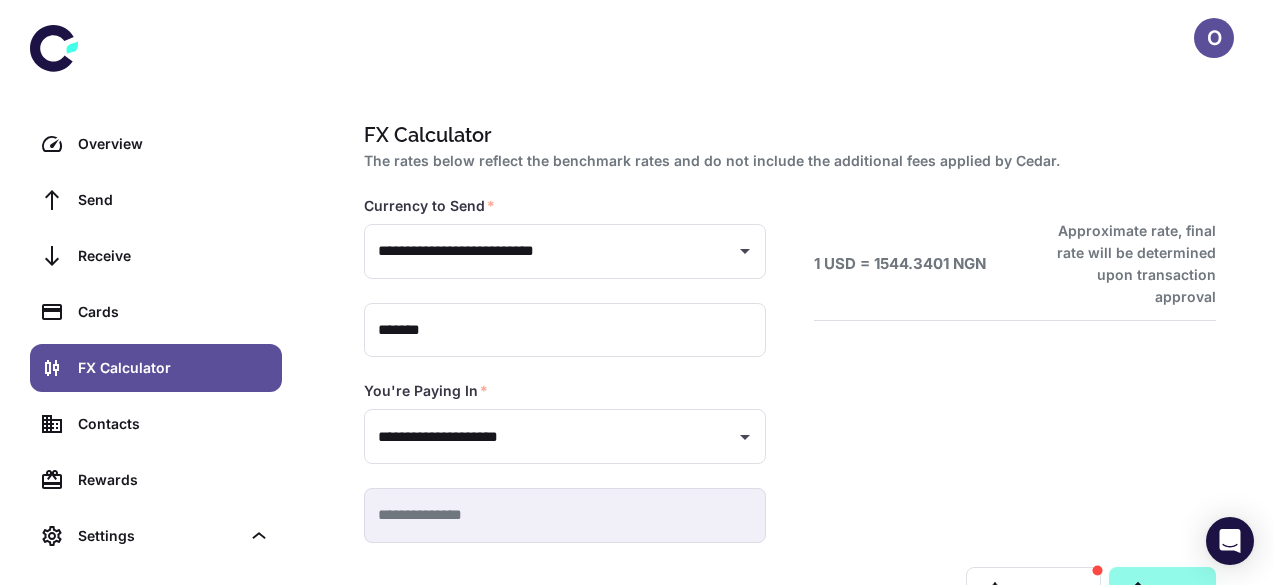 scroll, scrollTop: 0, scrollLeft: 0, axis: both 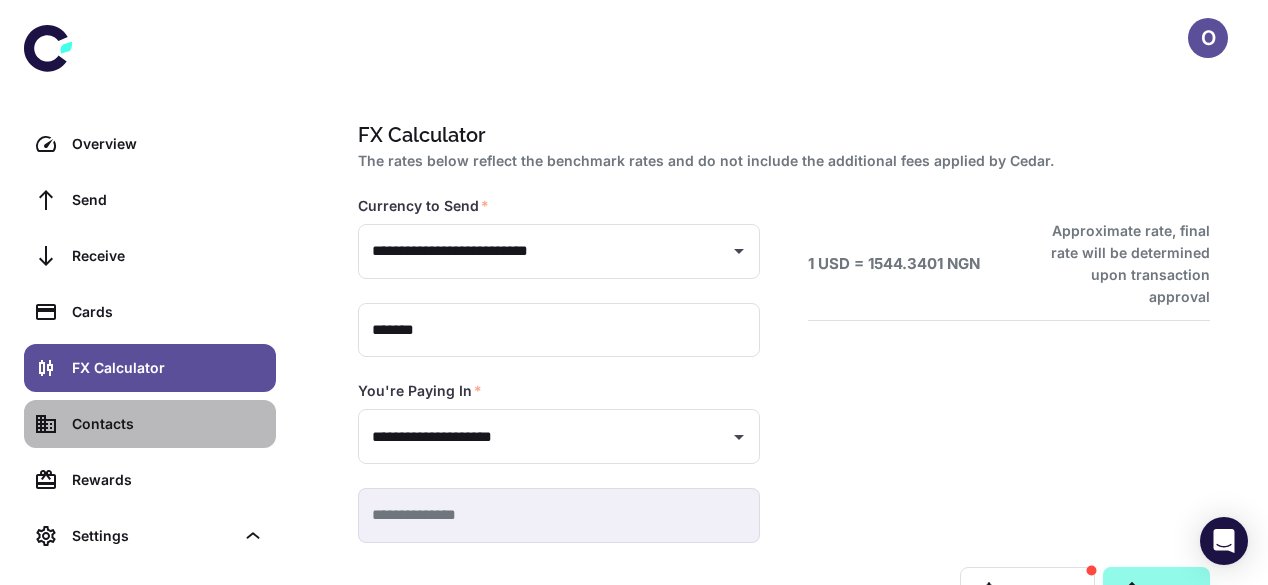 click on "Contacts" at bounding box center [168, 424] 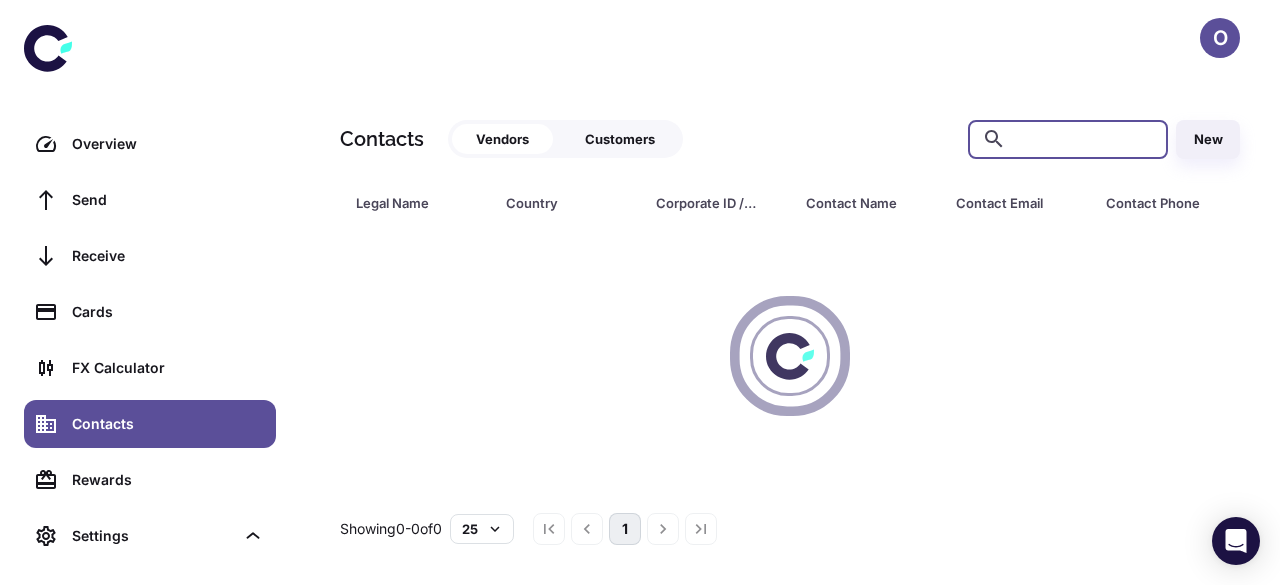 click at bounding box center (1084, 139) 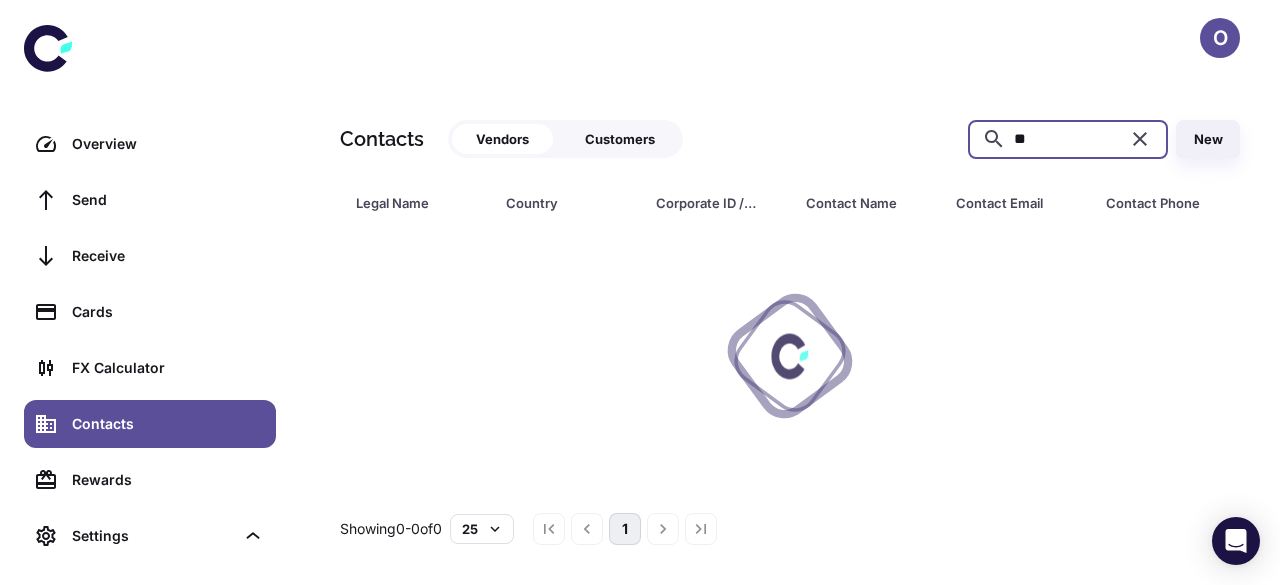 type on "*" 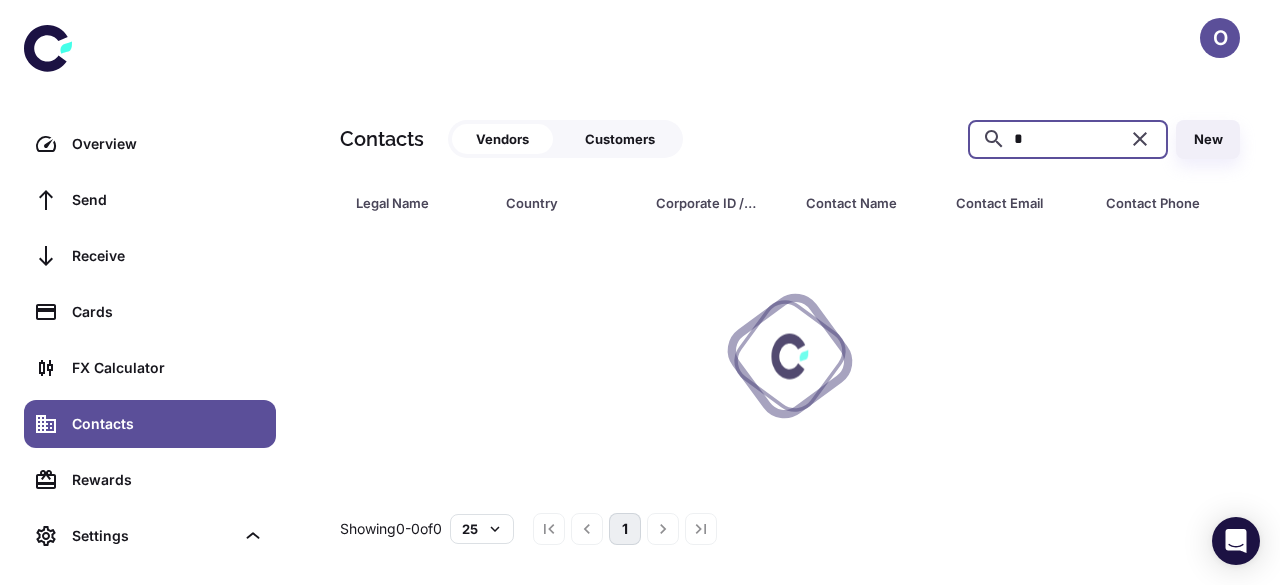 type 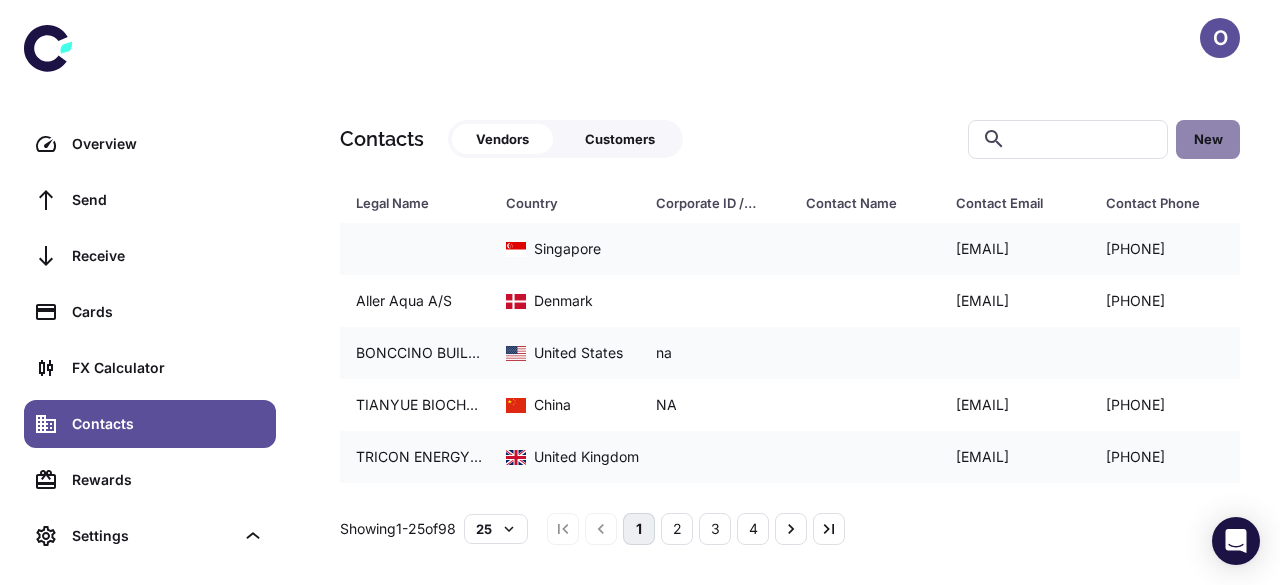 click on "New" at bounding box center (1208, 139) 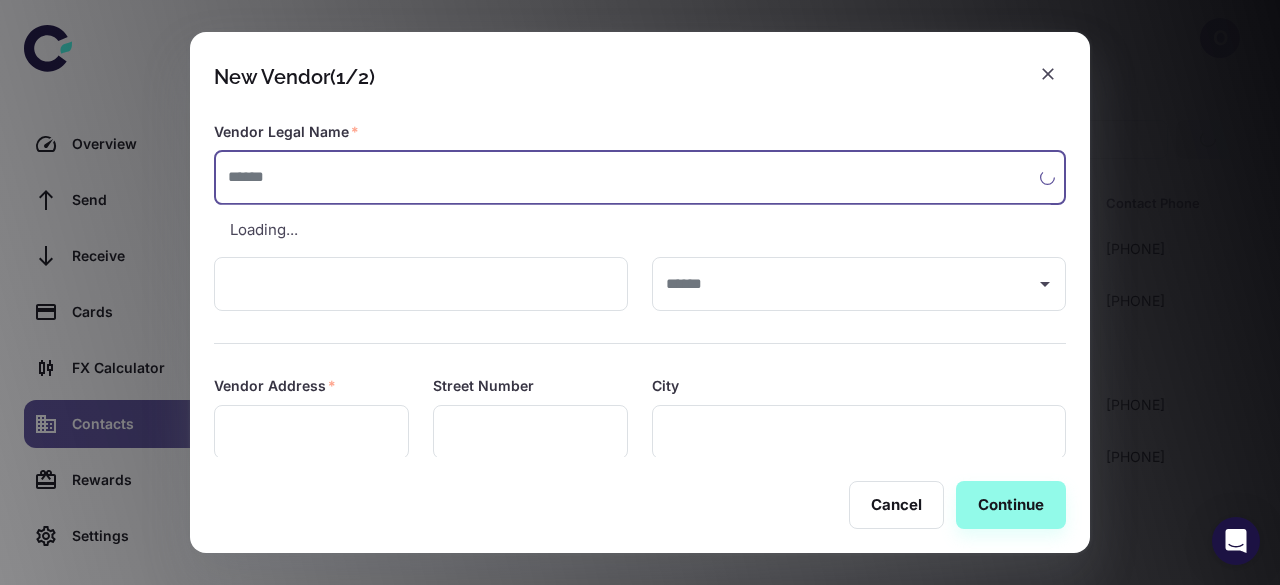 click at bounding box center [627, 177] 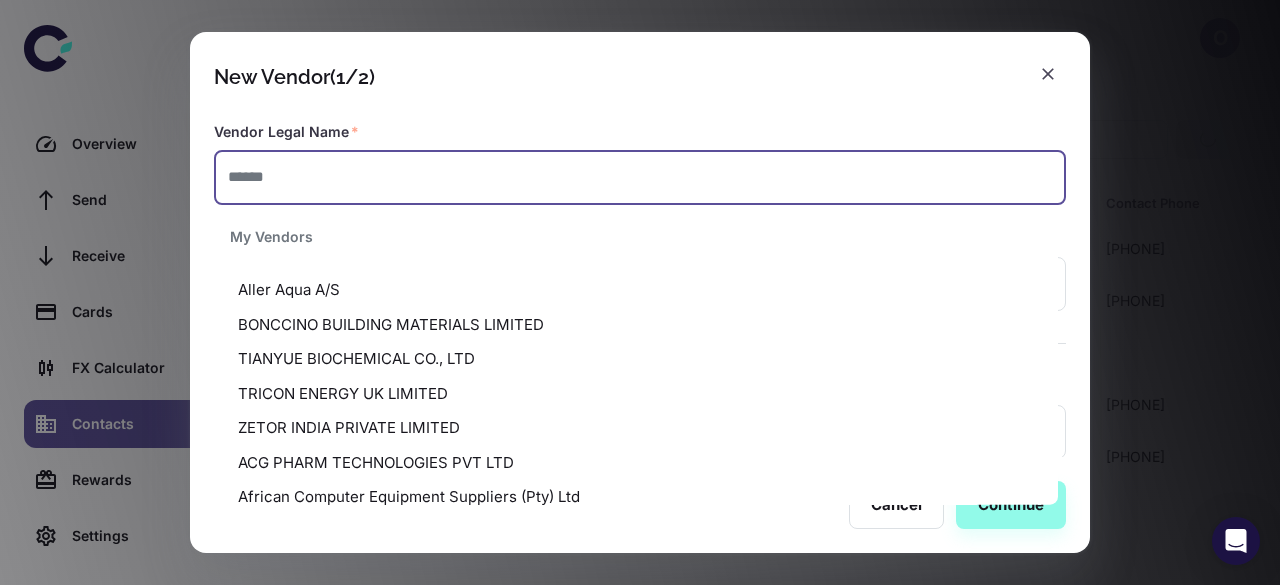 paste on "**********" 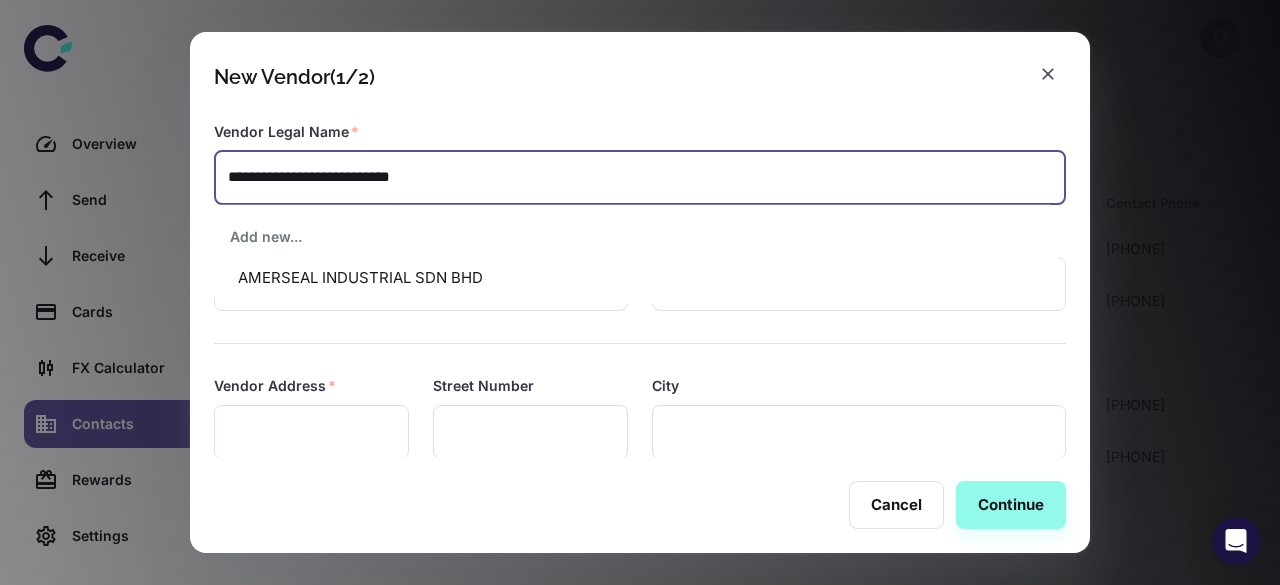 click on "AMERSEAL INDUSTRIAL SDN BHD" at bounding box center [636, 278] 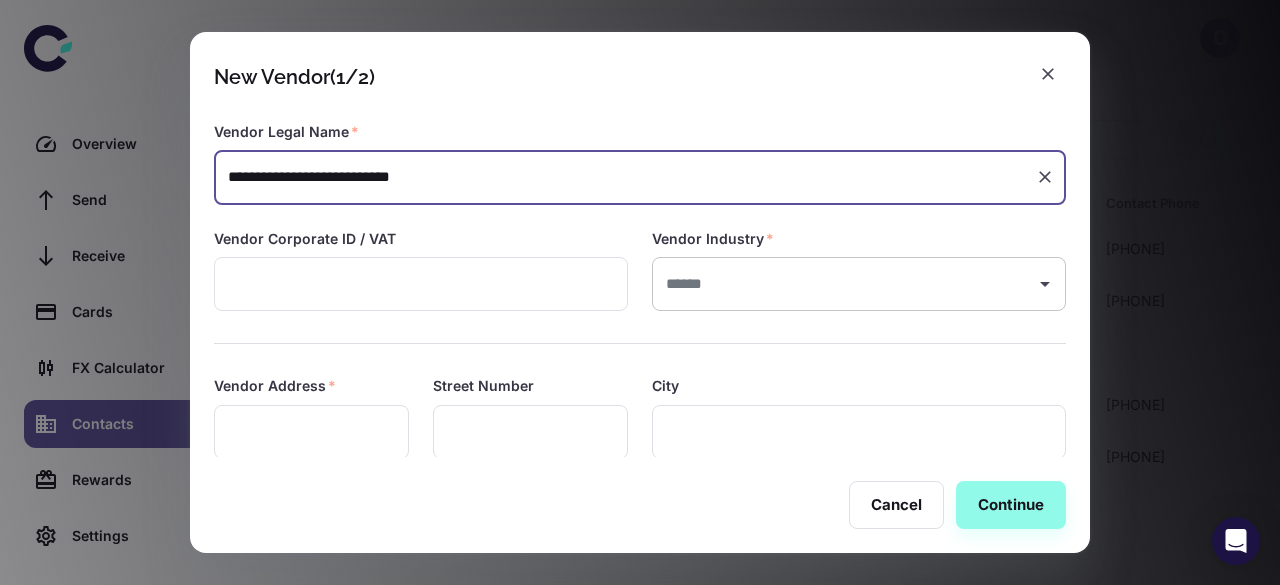 type on "**********" 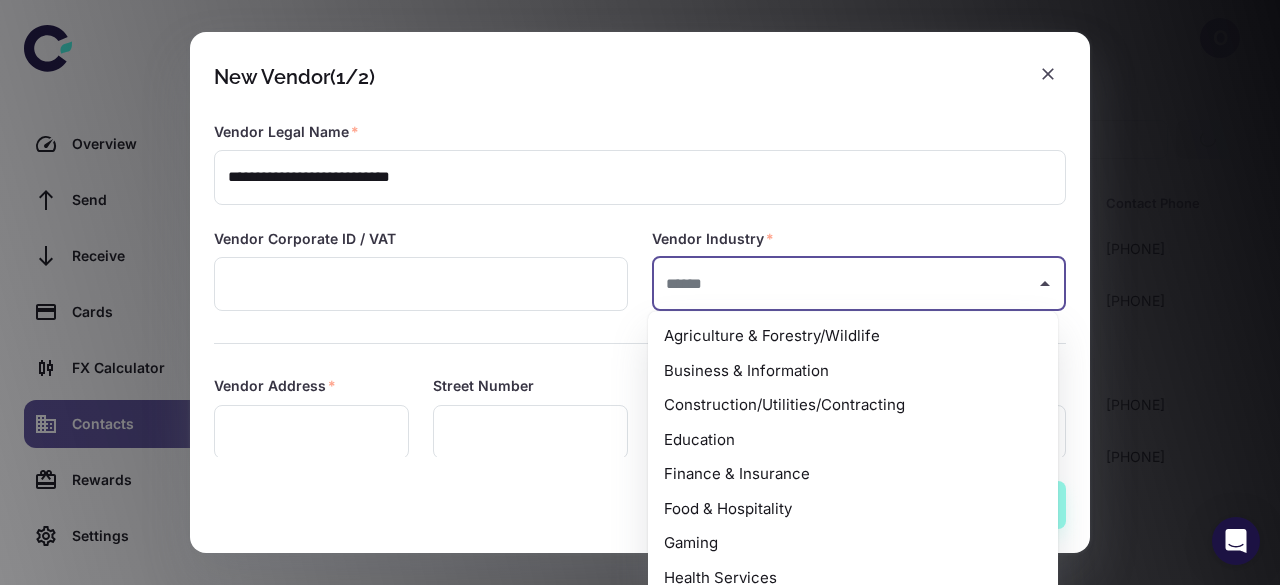 click at bounding box center (844, 284) 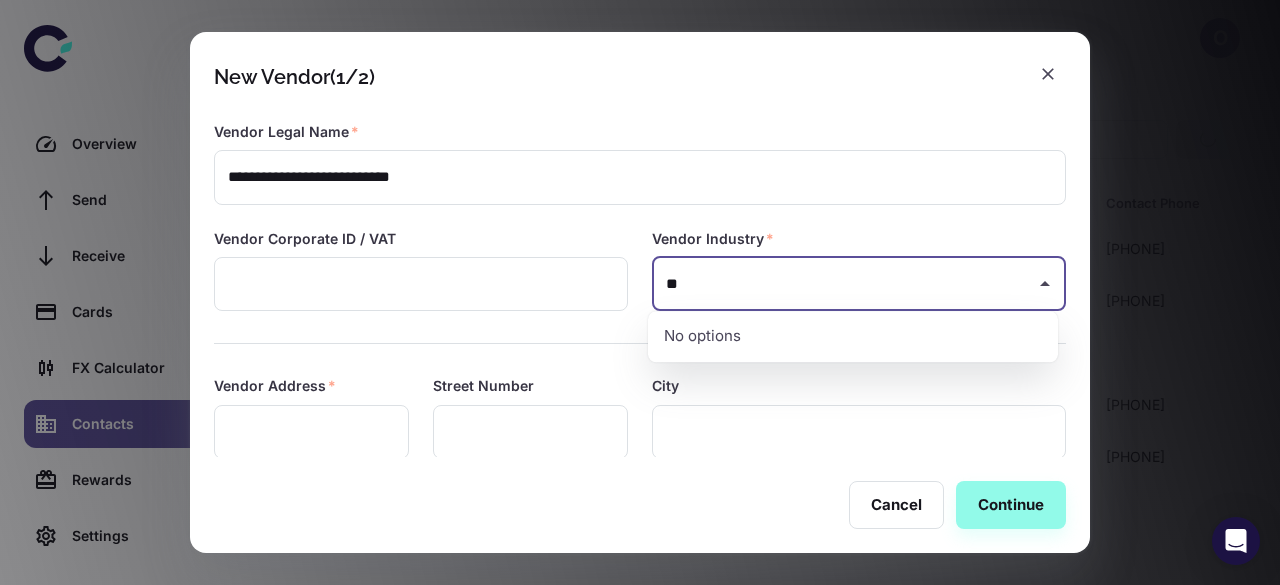 type on "*" 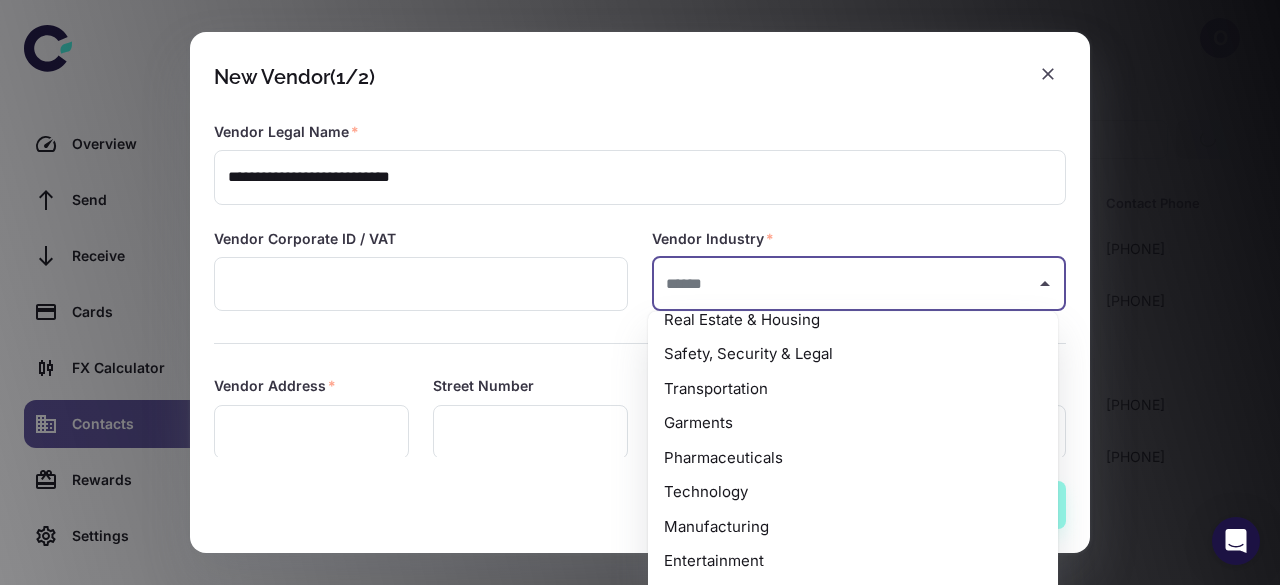 scroll, scrollTop: 406, scrollLeft: 0, axis: vertical 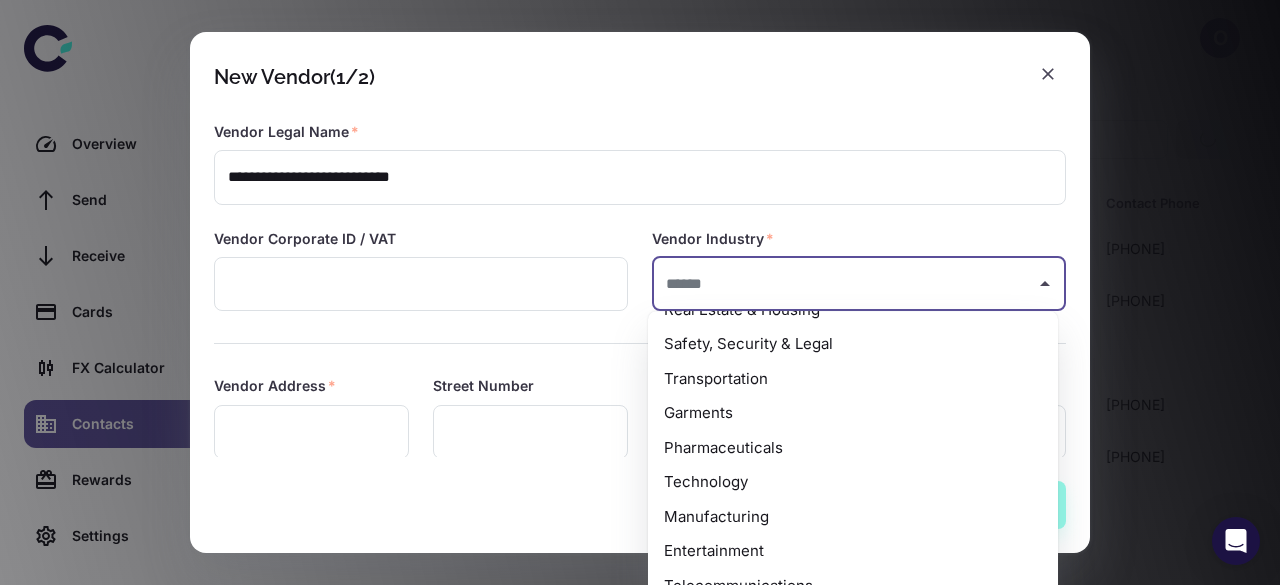 click on "Manufacturing" at bounding box center [853, 517] 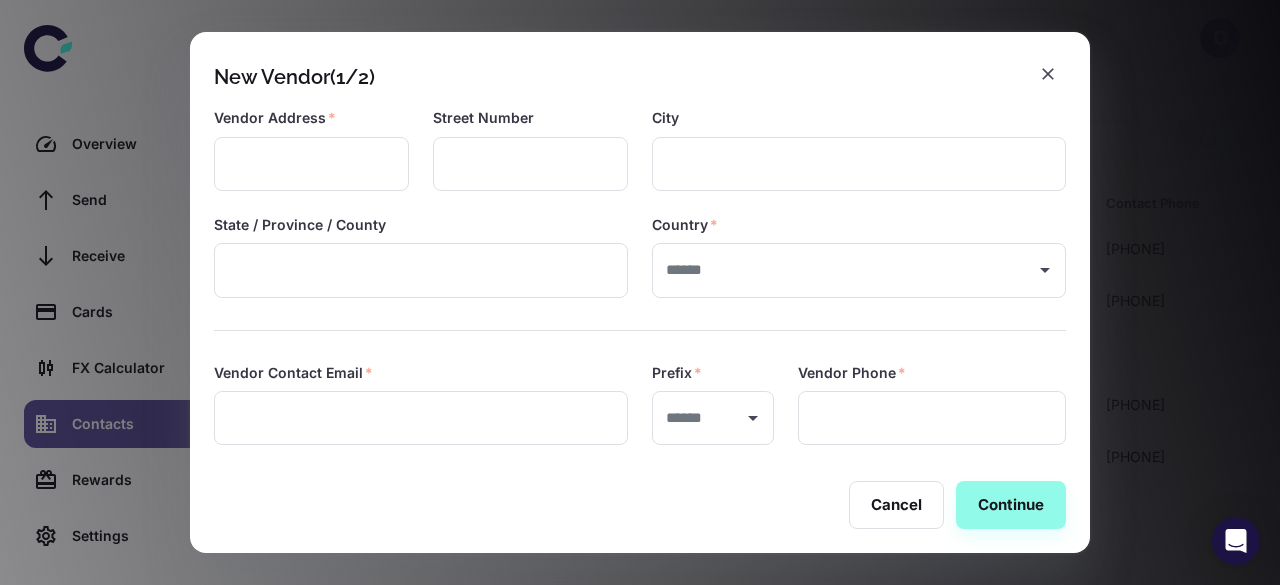 scroll, scrollTop: 274, scrollLeft: 0, axis: vertical 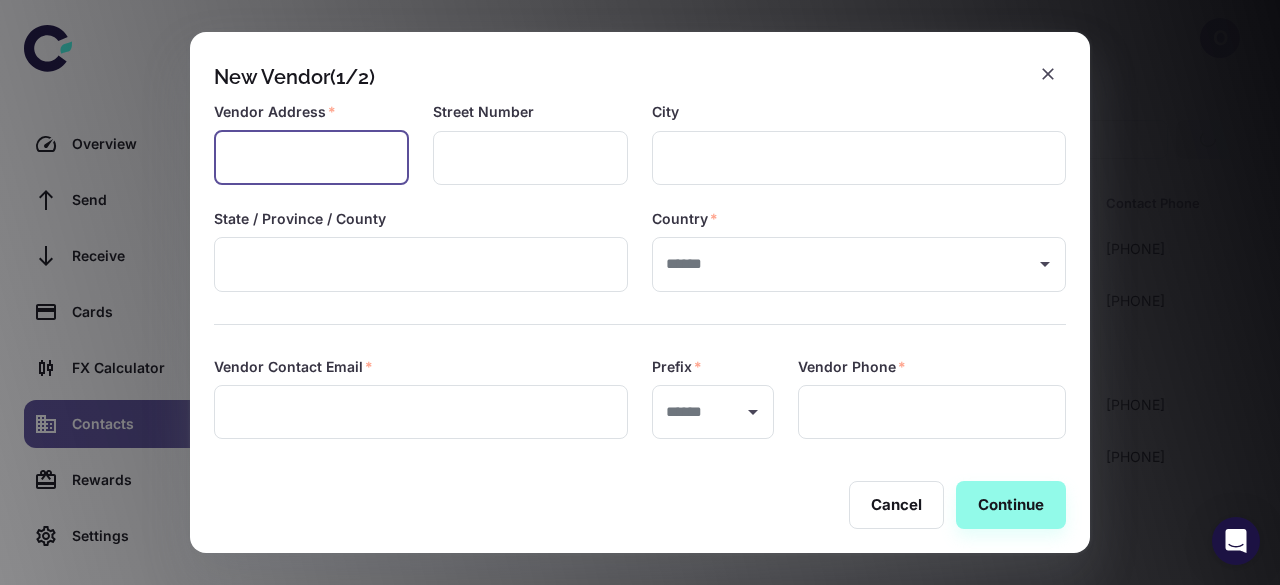 click at bounding box center [311, 158] 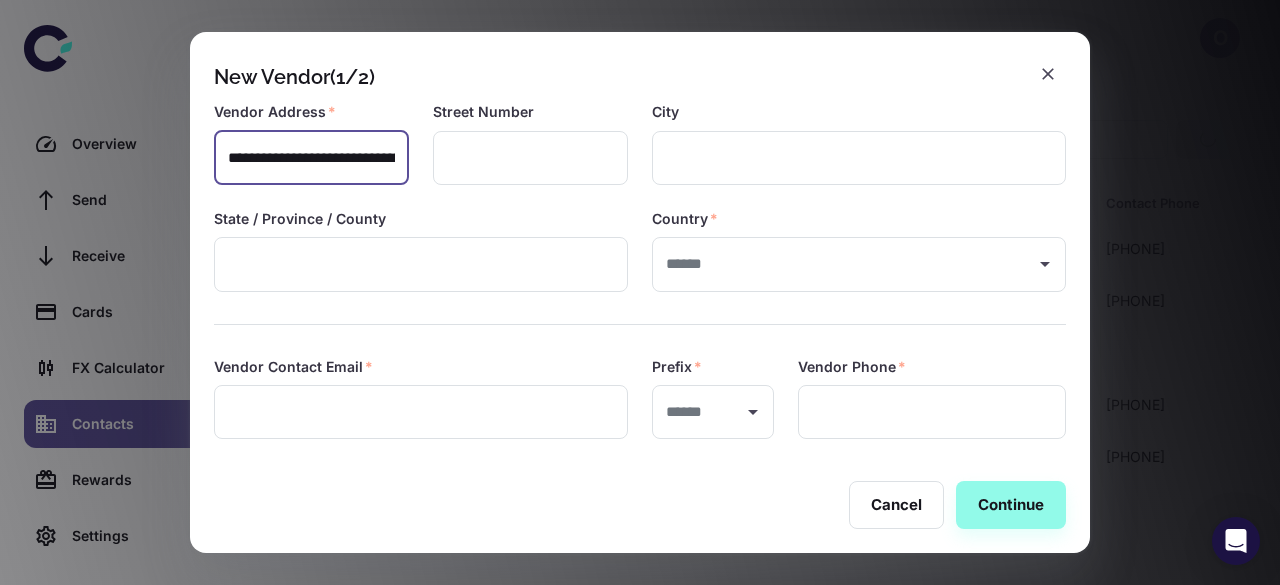 scroll, scrollTop: 0, scrollLeft: 69, axis: horizontal 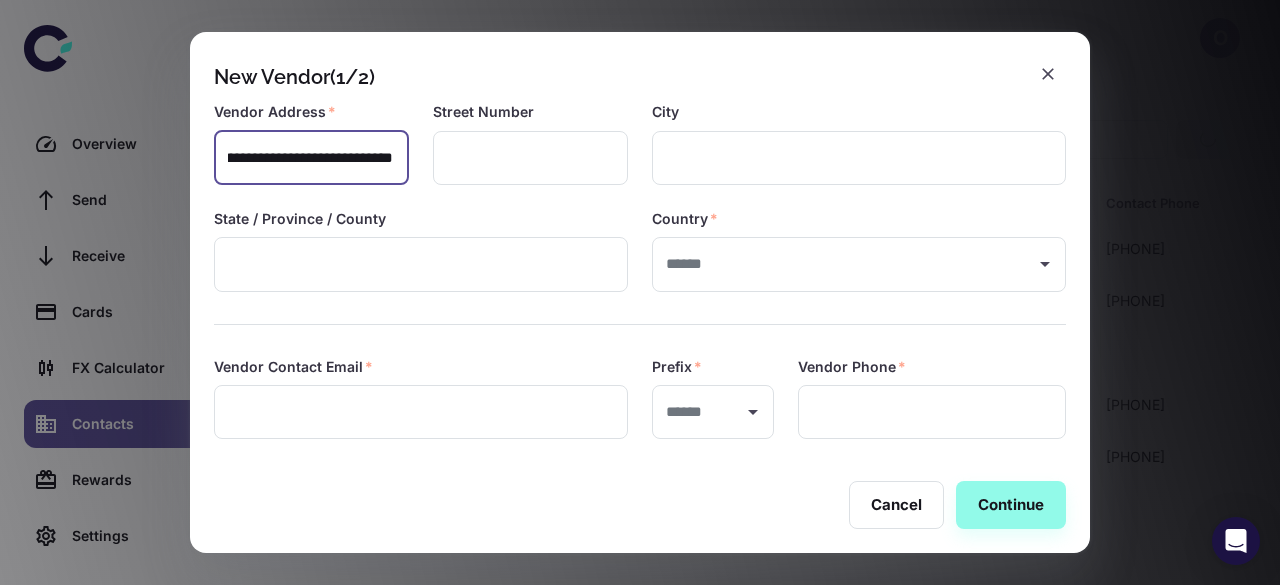 drag, startPoint x: 257, startPoint y: 161, endPoint x: 239, endPoint y: 161, distance: 18 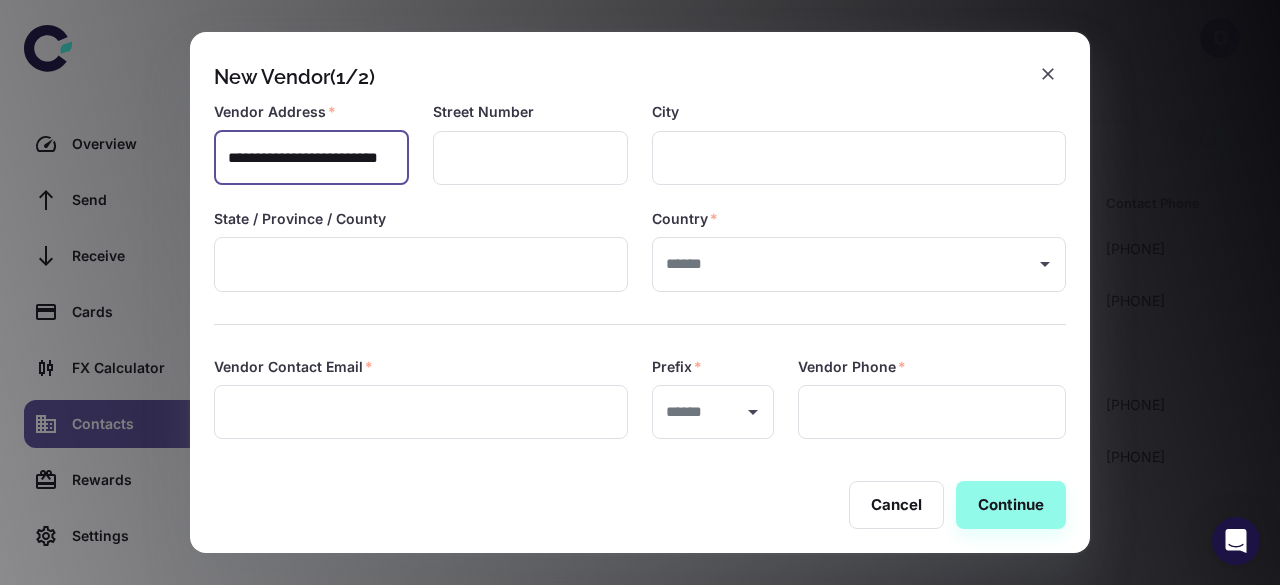 scroll, scrollTop: 0, scrollLeft: 0, axis: both 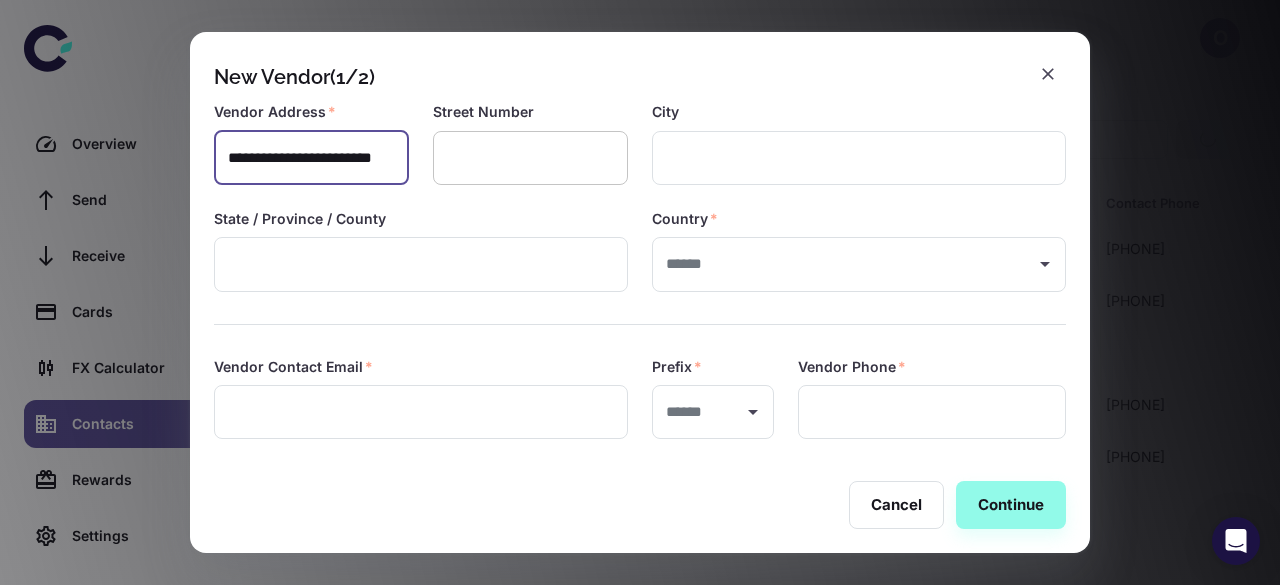 type on "**********" 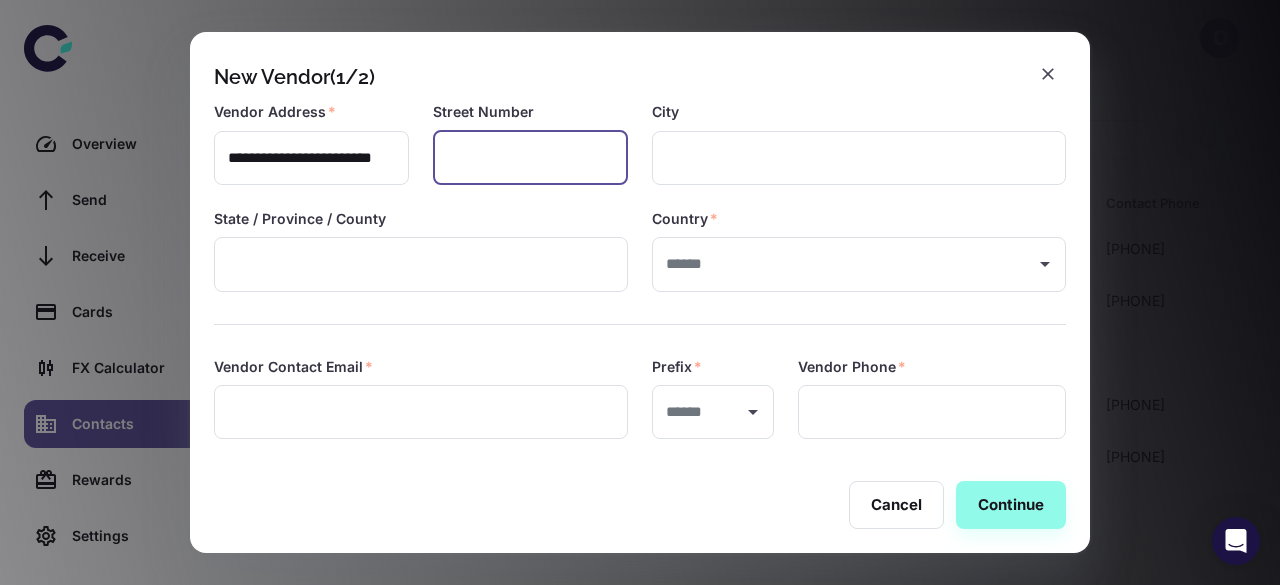 click at bounding box center (530, 158) 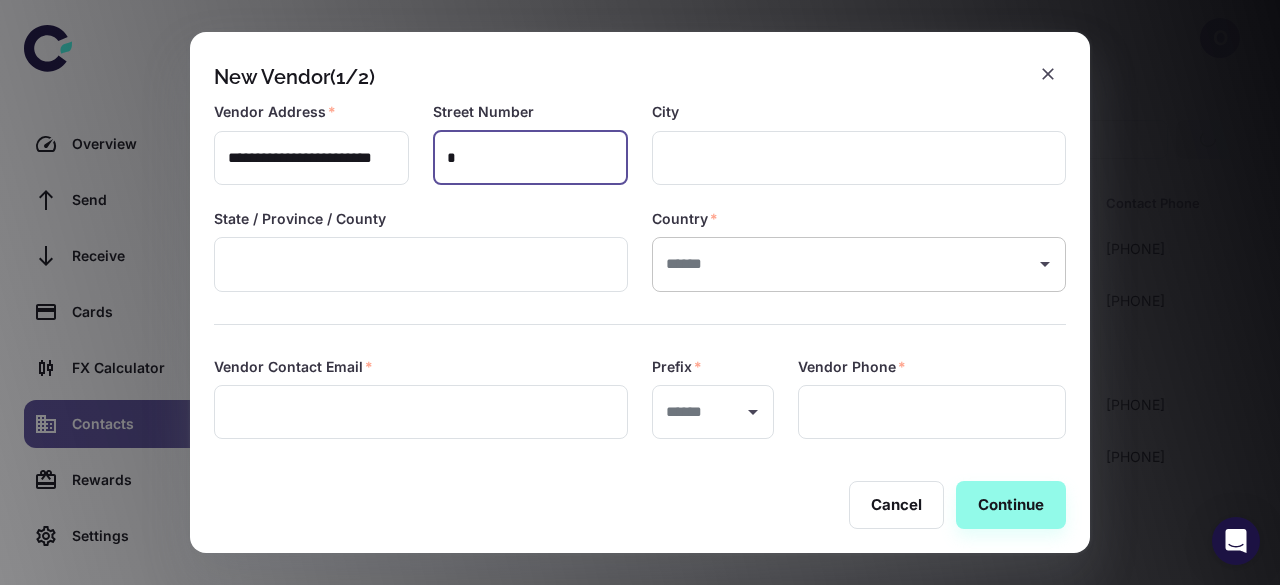 type on "*" 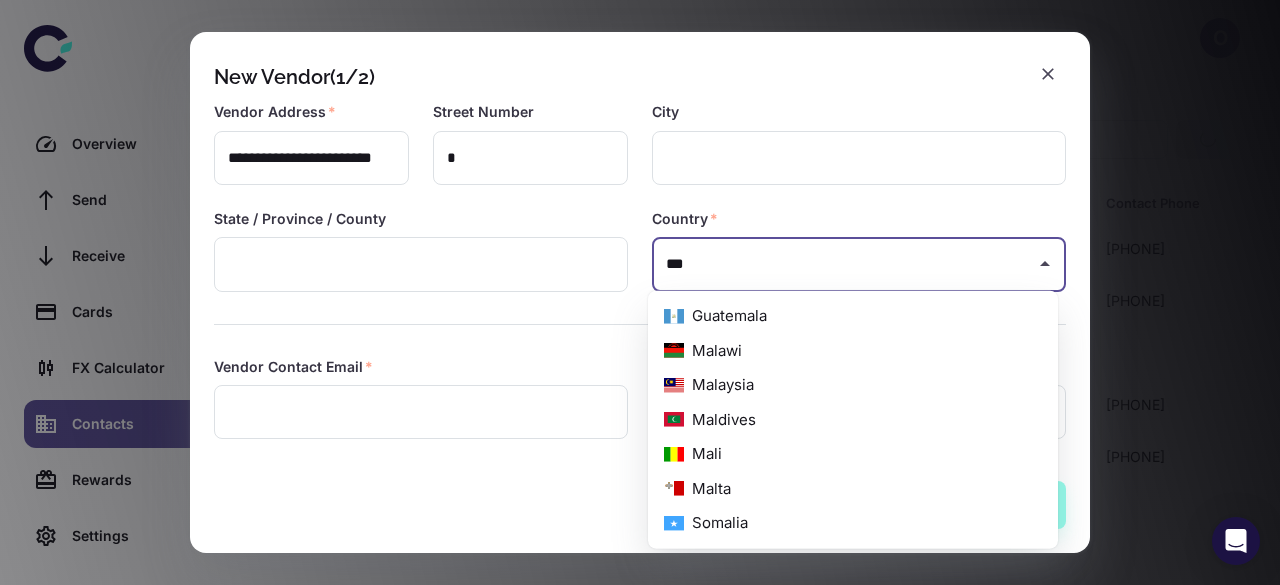 click on "Malaysia" at bounding box center [853, 385] 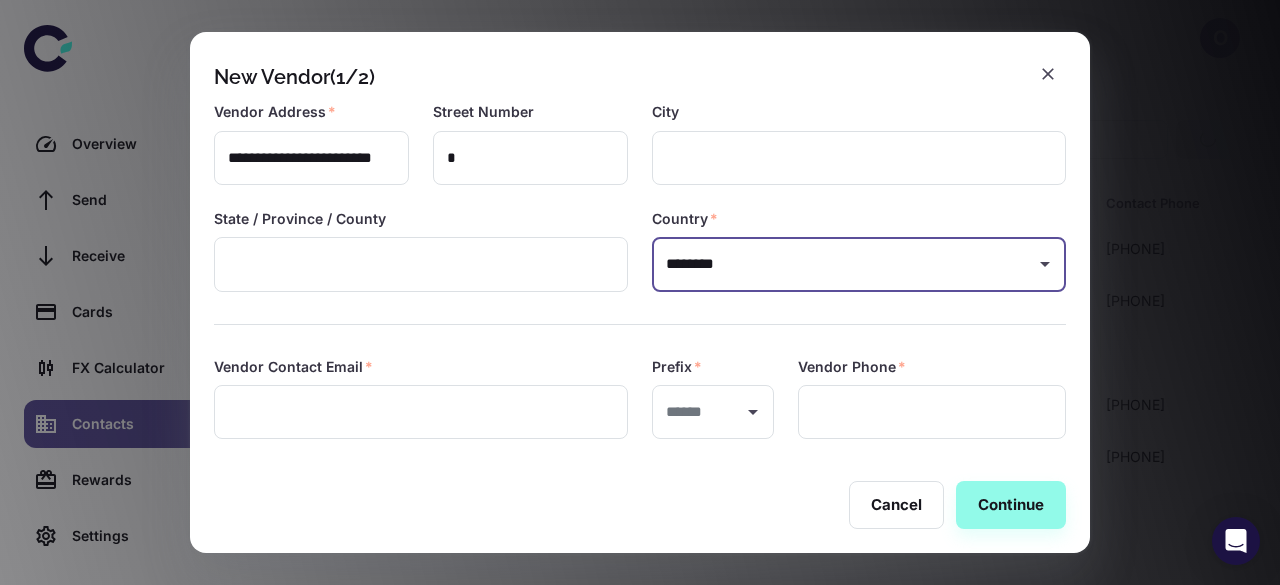 type on "********" 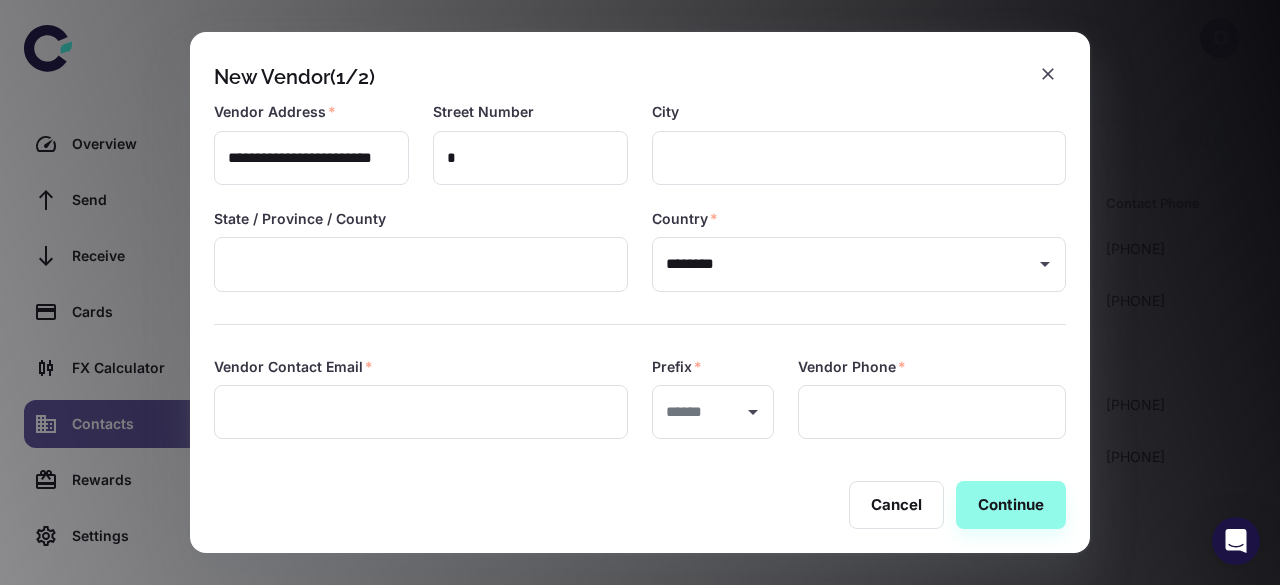scroll, scrollTop: 279, scrollLeft: 0, axis: vertical 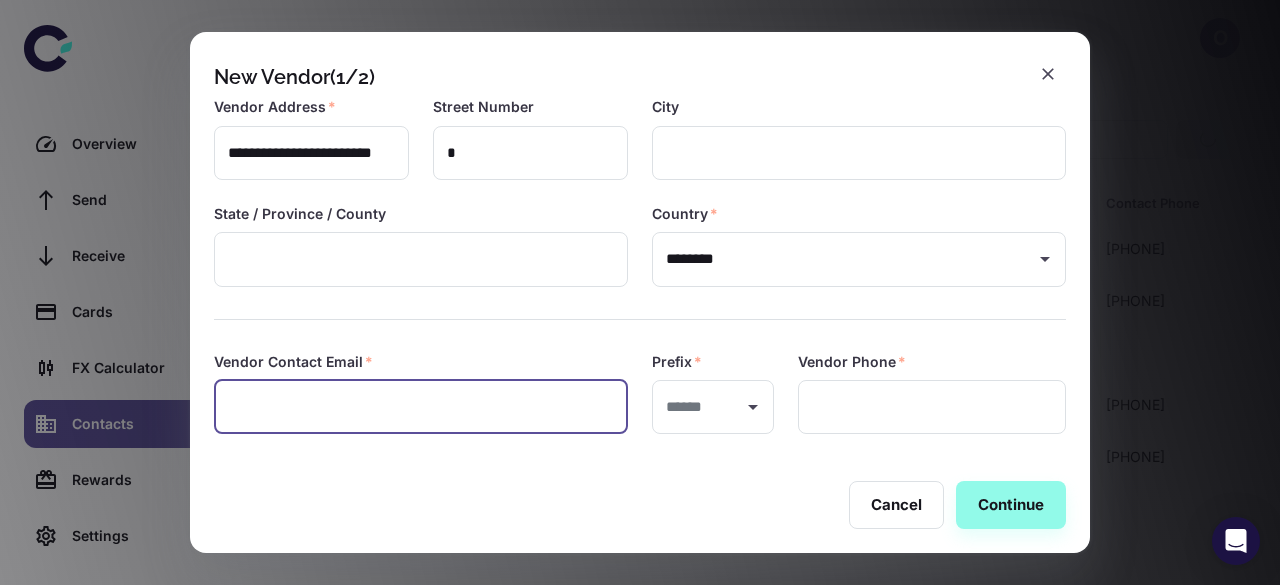 click at bounding box center (421, 407) 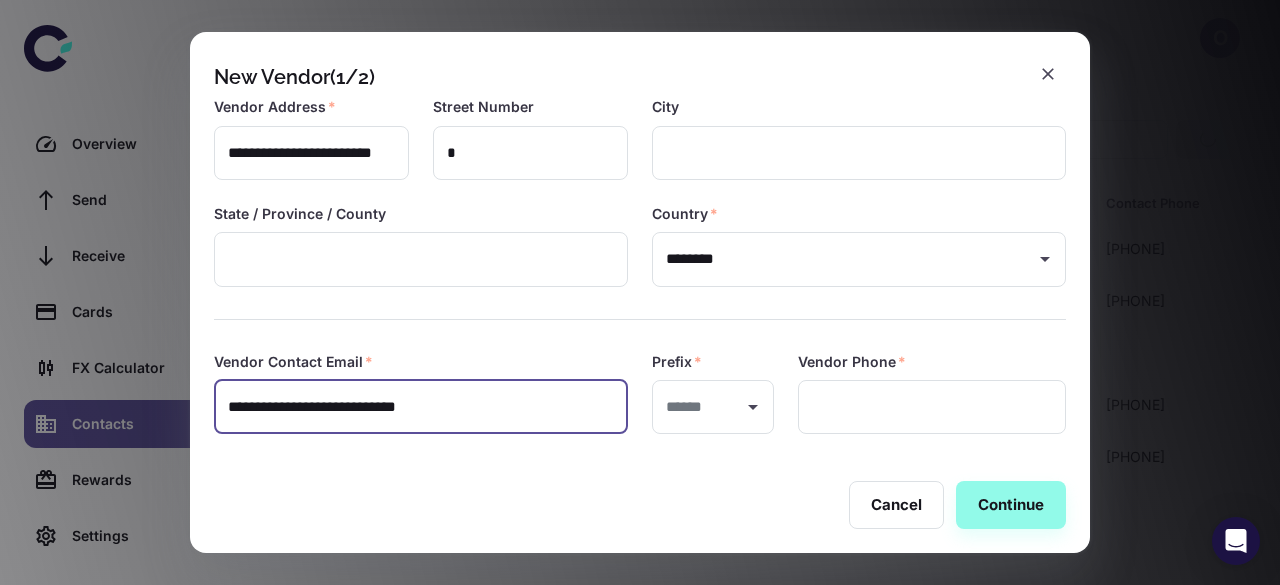 type on "**********" 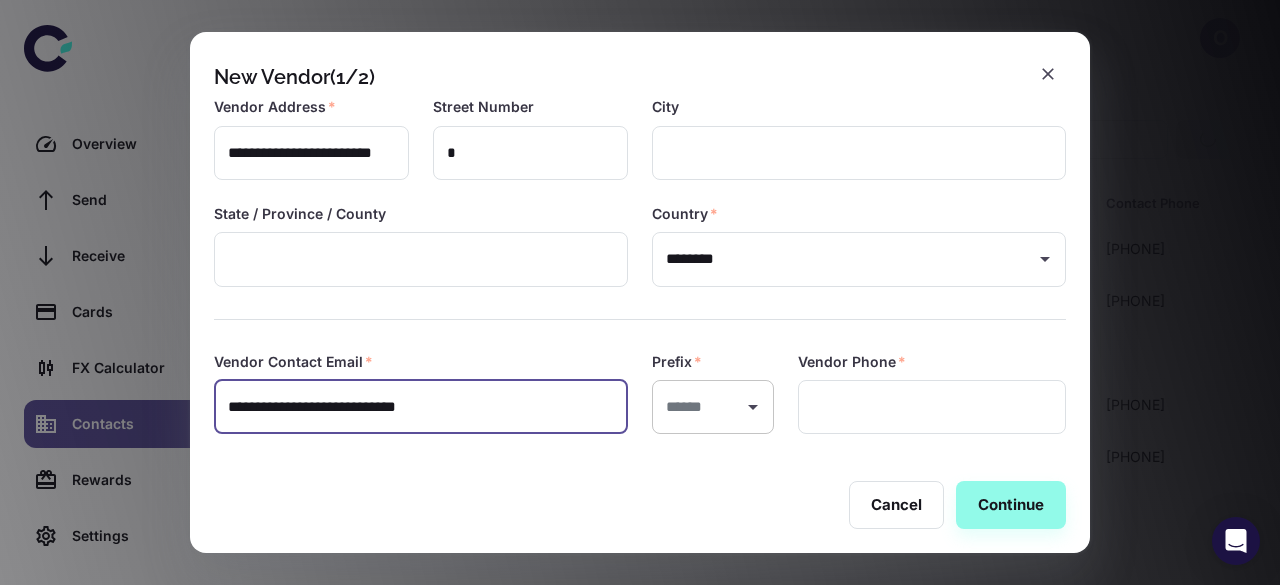 click on "​" at bounding box center (713, 407) 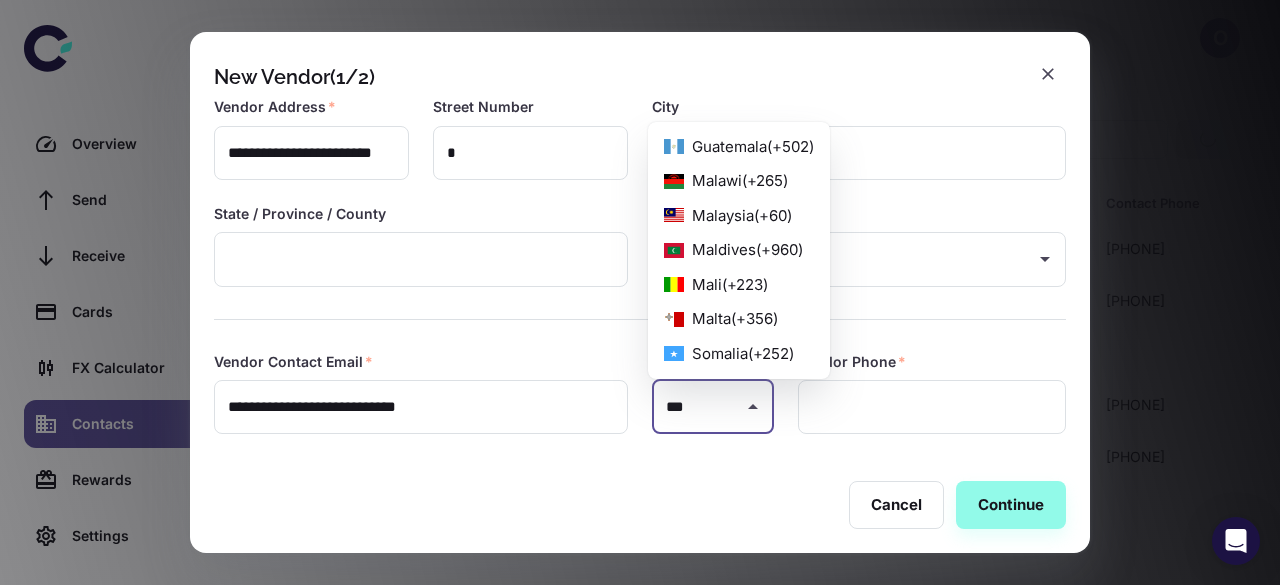 click on "[COUNTRY]  ( +60 )" at bounding box center (739, 216) 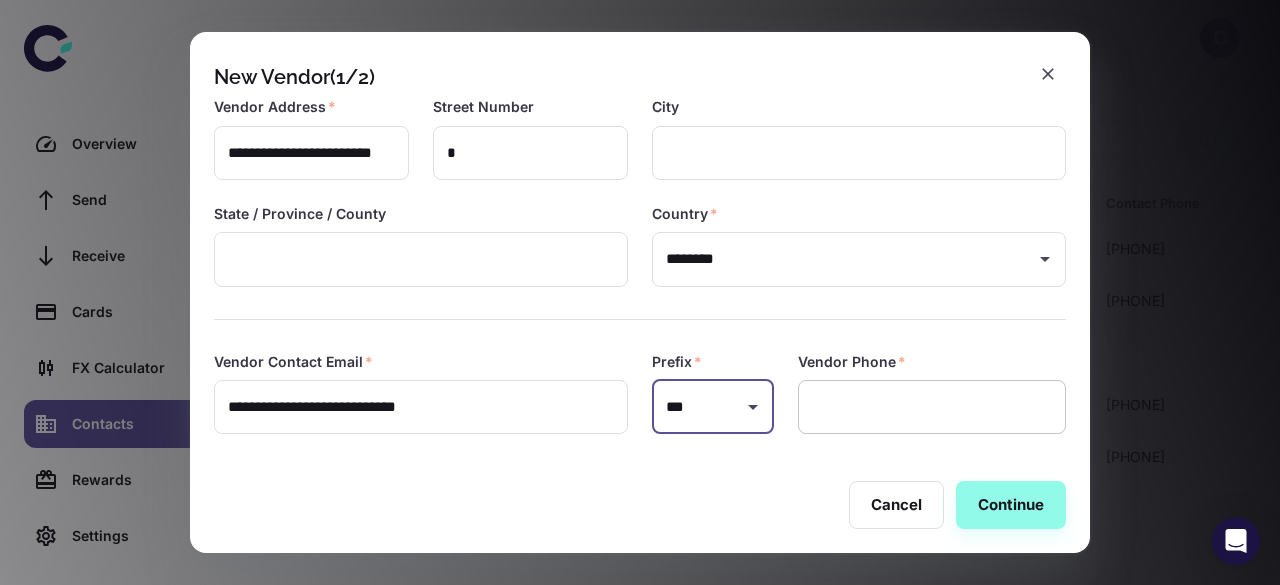 type on "***" 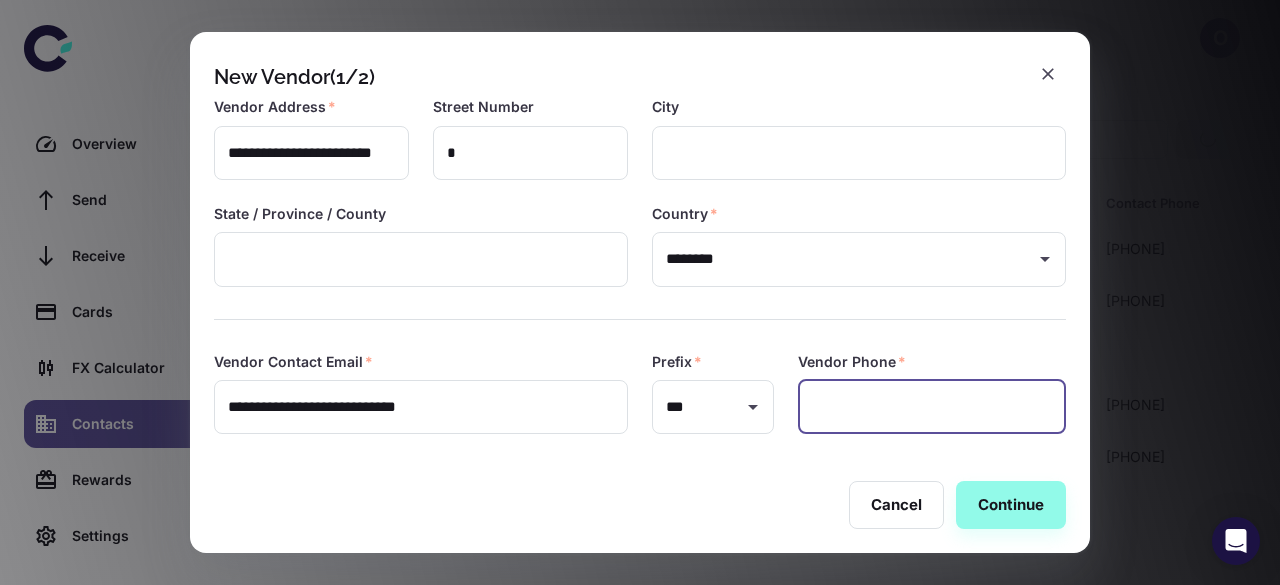 click at bounding box center [932, 407] 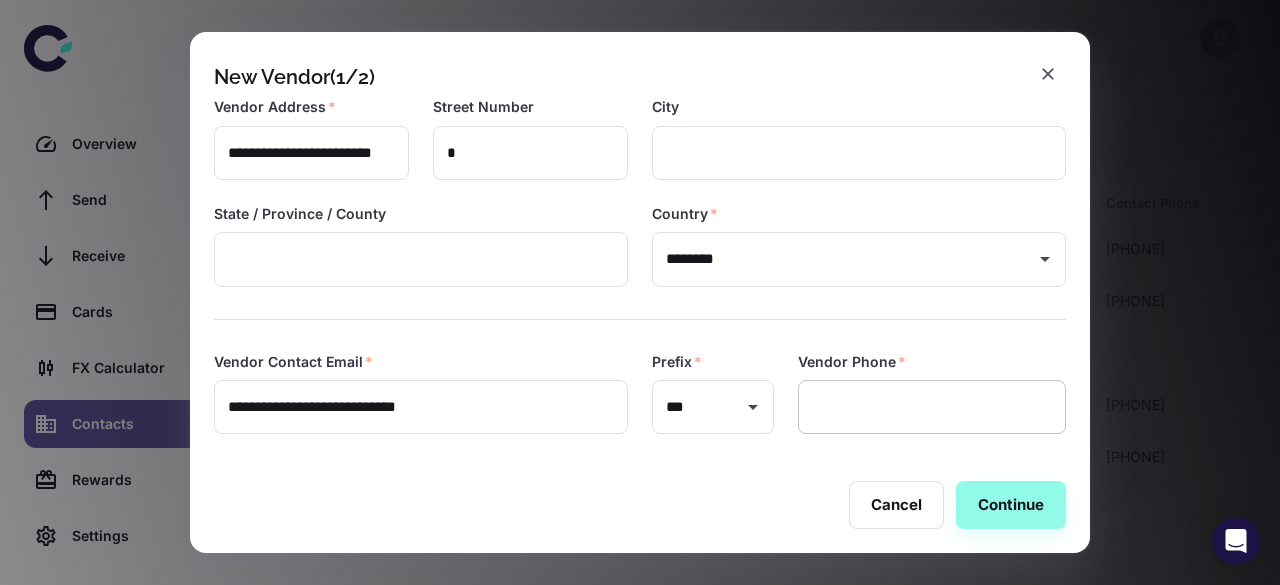 click at bounding box center [932, 407] 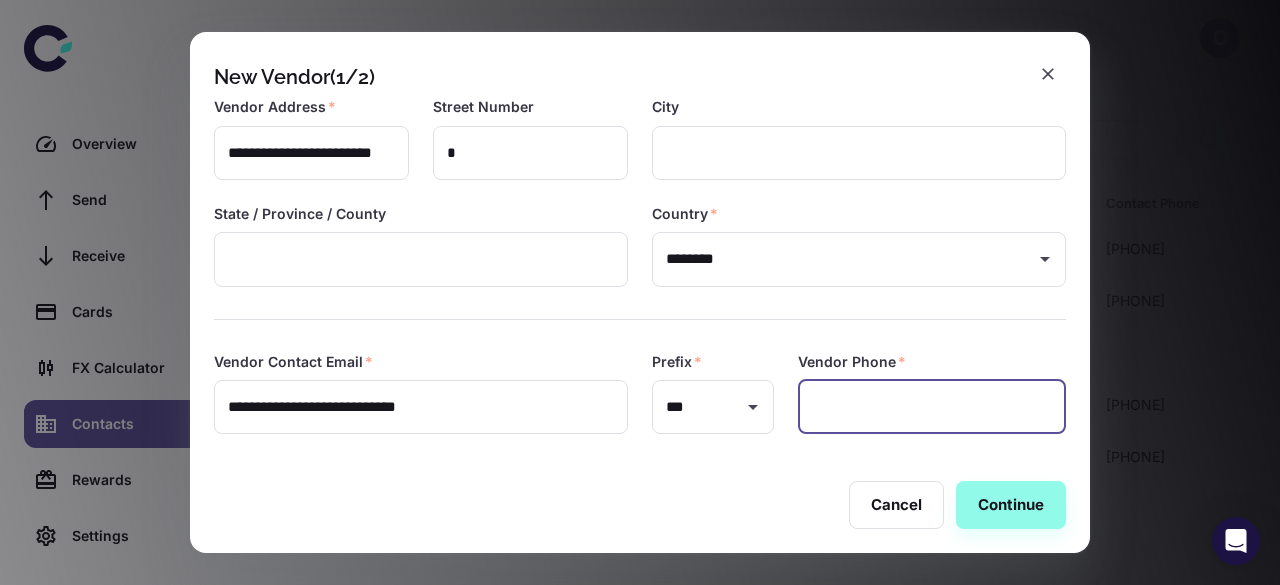 click at bounding box center (932, 407) 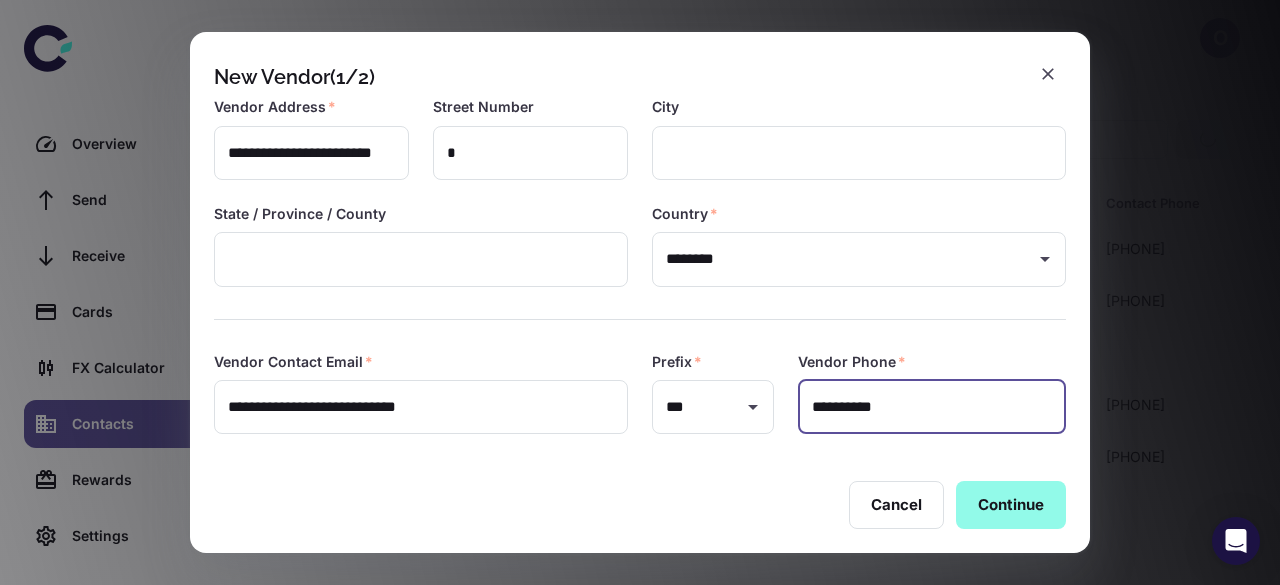 type on "**********" 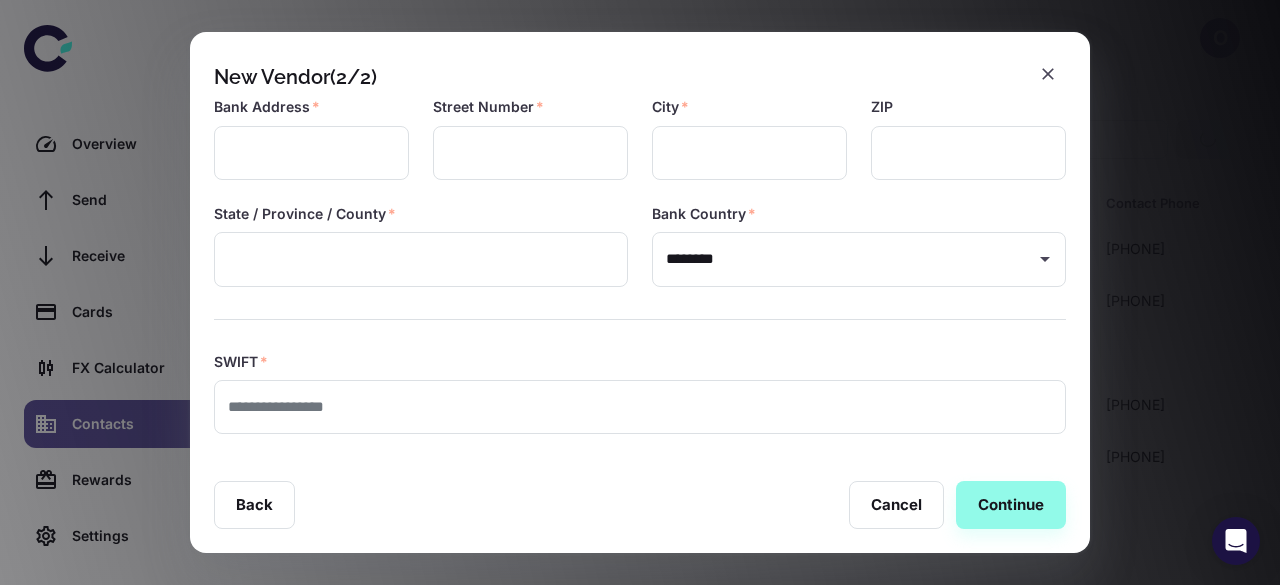 scroll, scrollTop: 492, scrollLeft: 0, axis: vertical 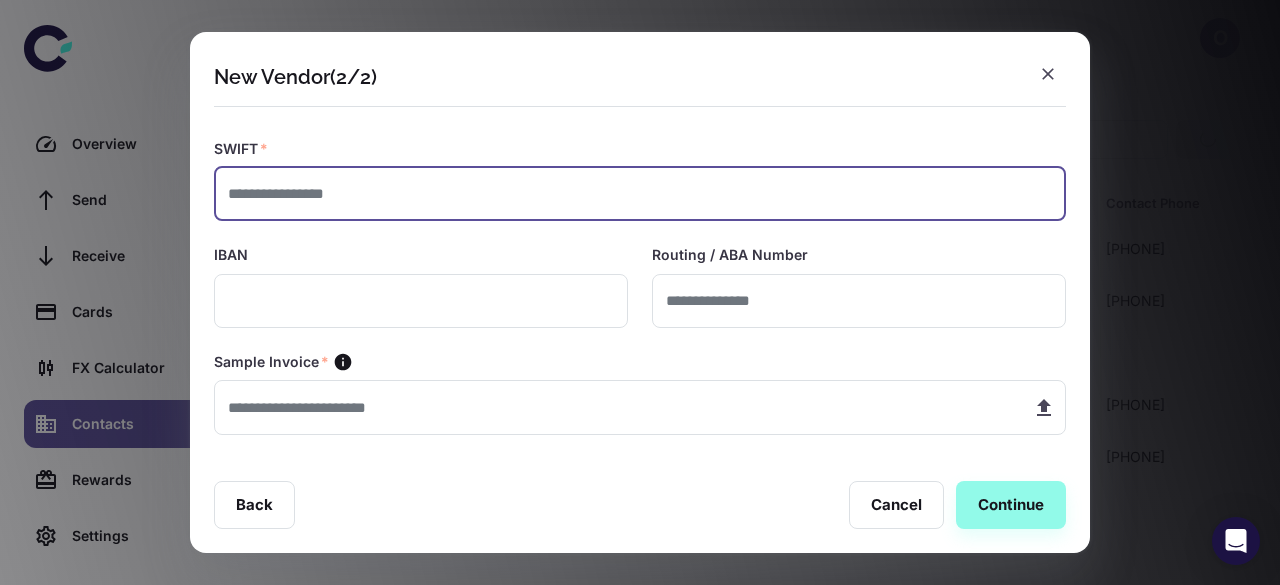click at bounding box center (640, 194) 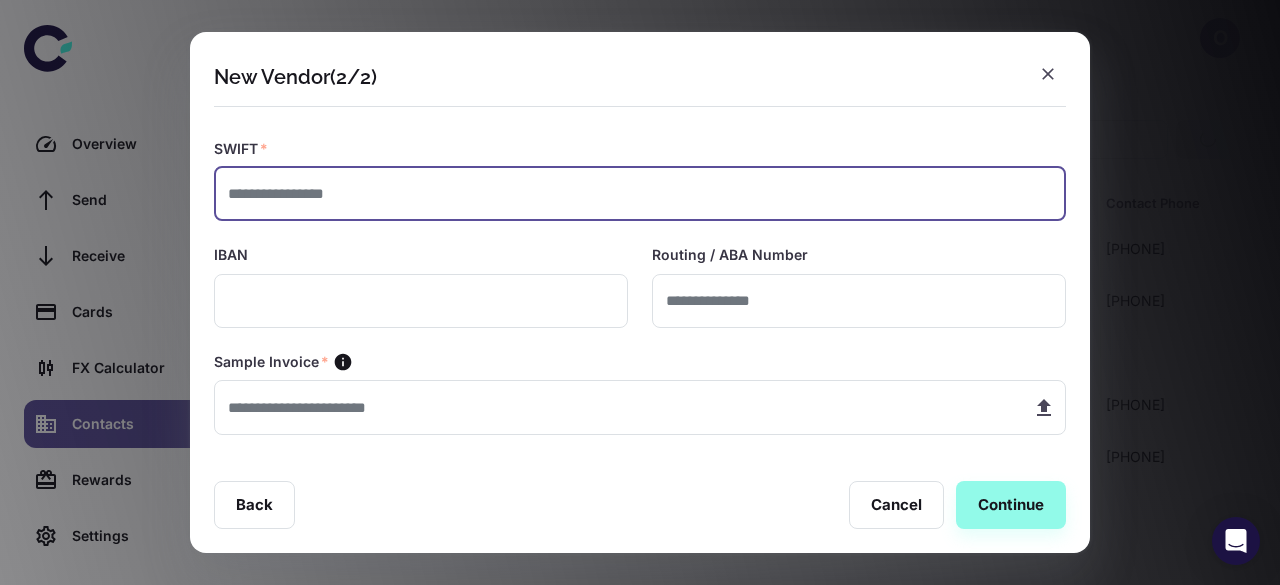 paste on "********" 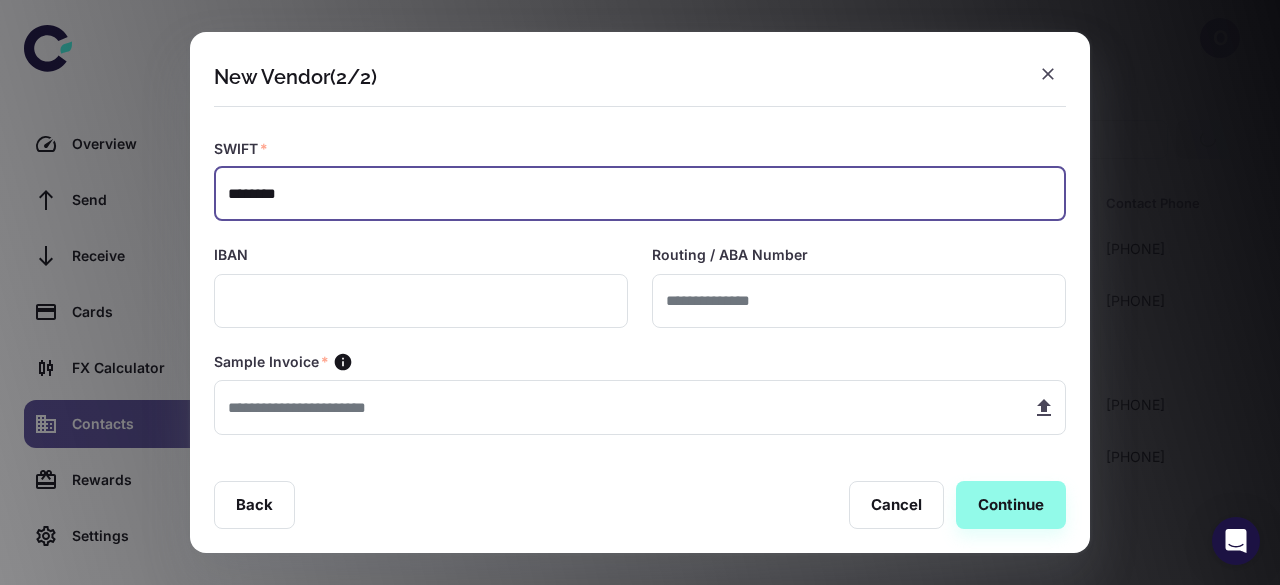 type on "********" 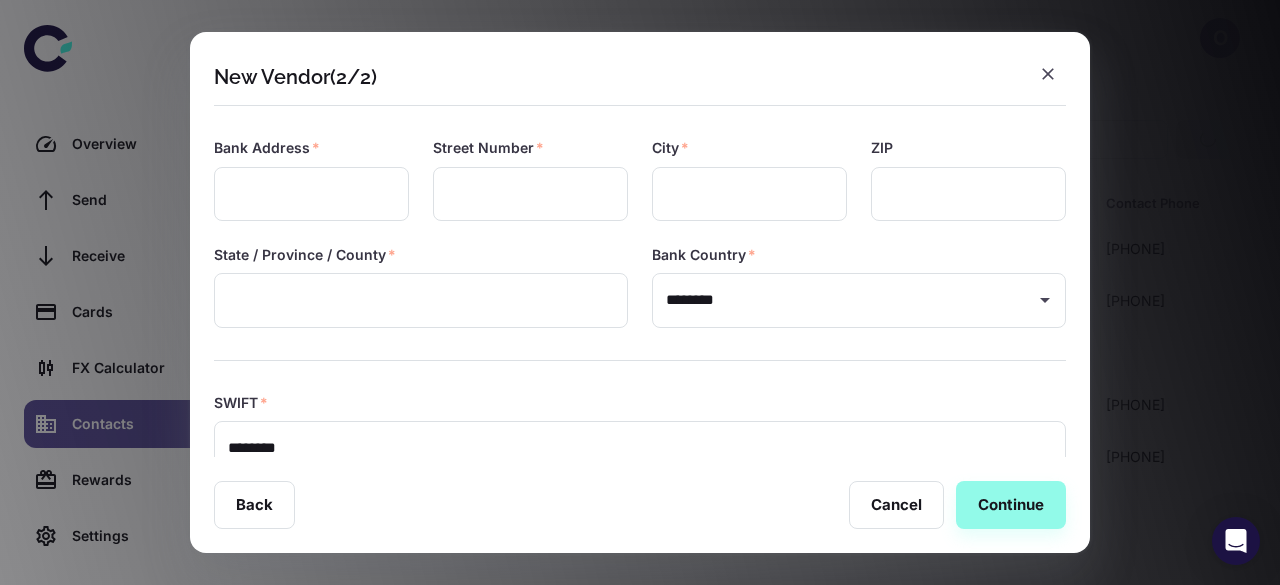 scroll, scrollTop: 219, scrollLeft: 0, axis: vertical 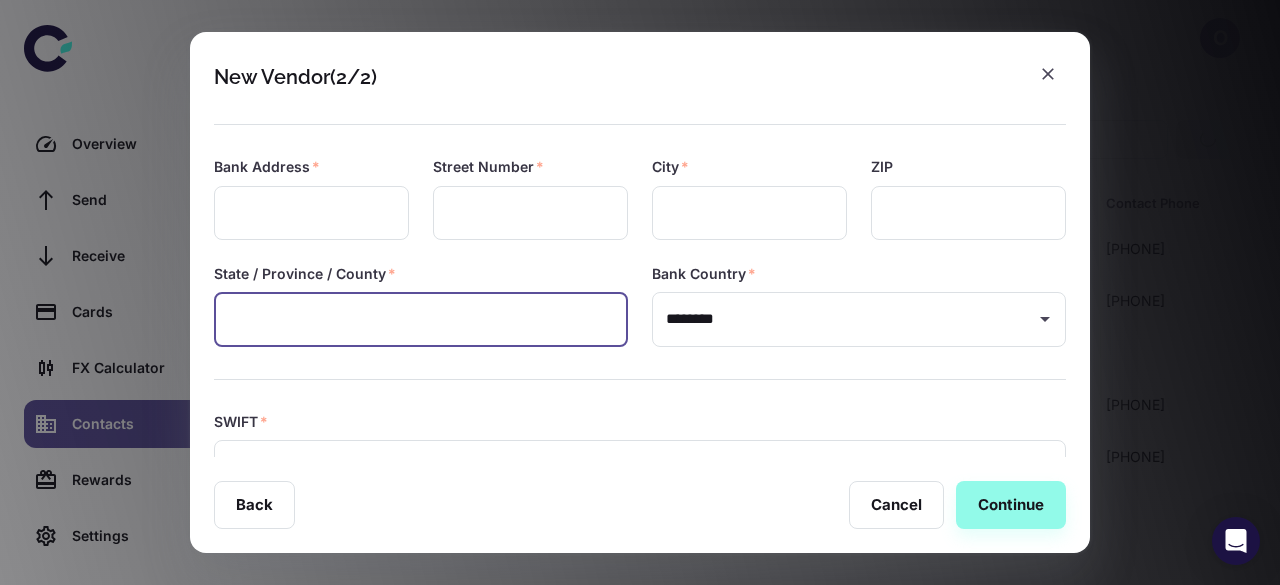 click at bounding box center (421, 319) 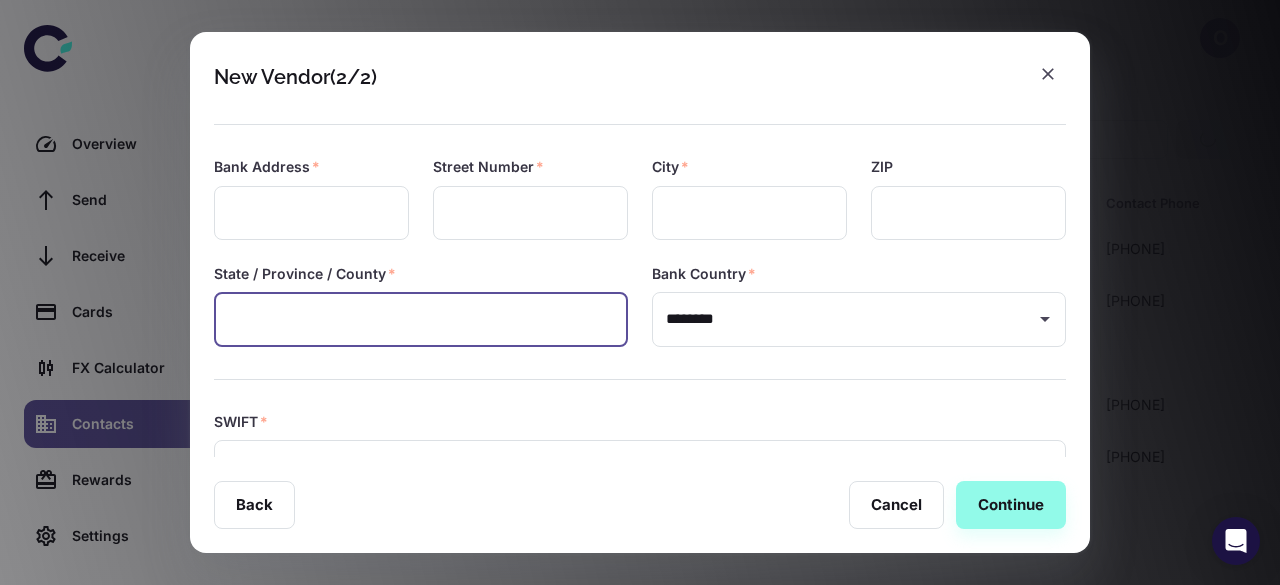 click at bounding box center [421, 319] 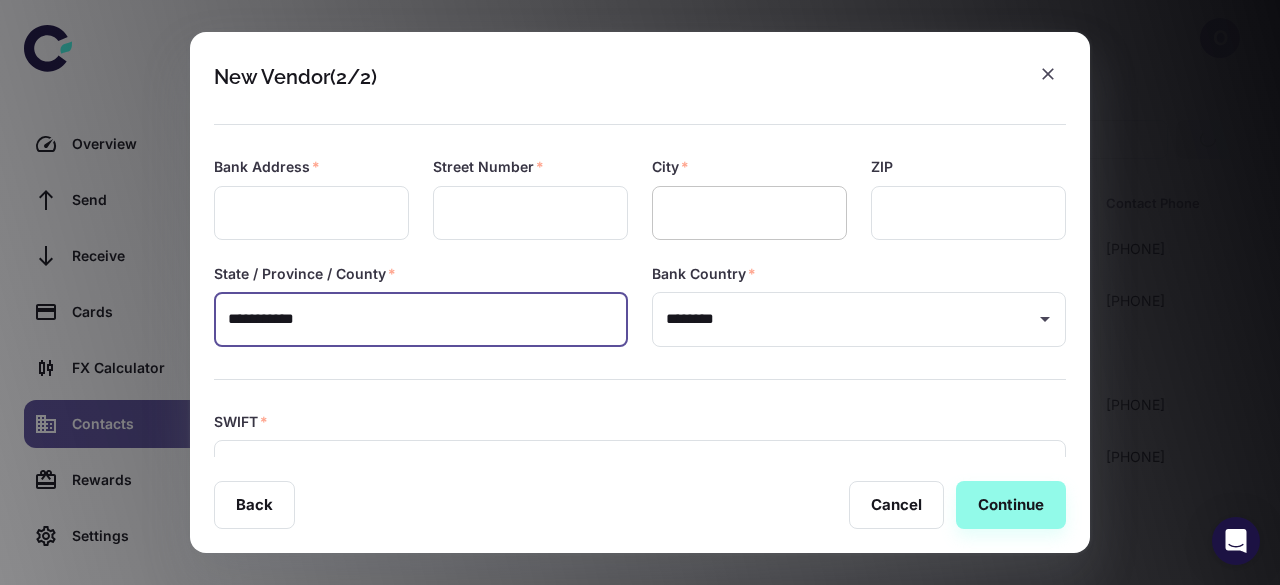 type on "**********" 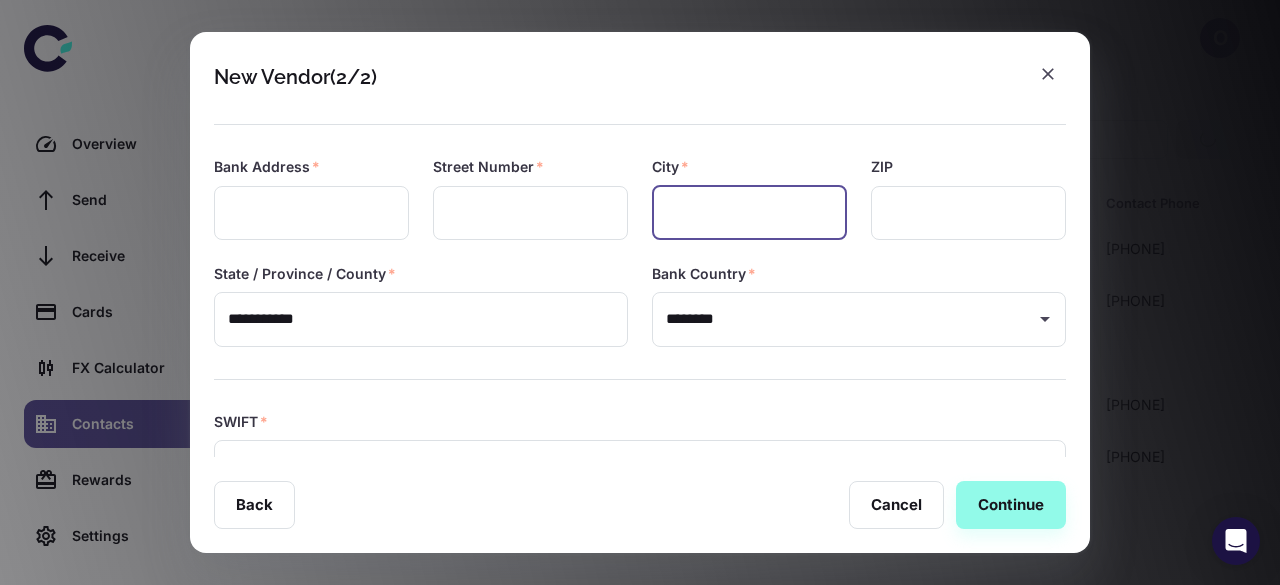 click at bounding box center (749, 213) 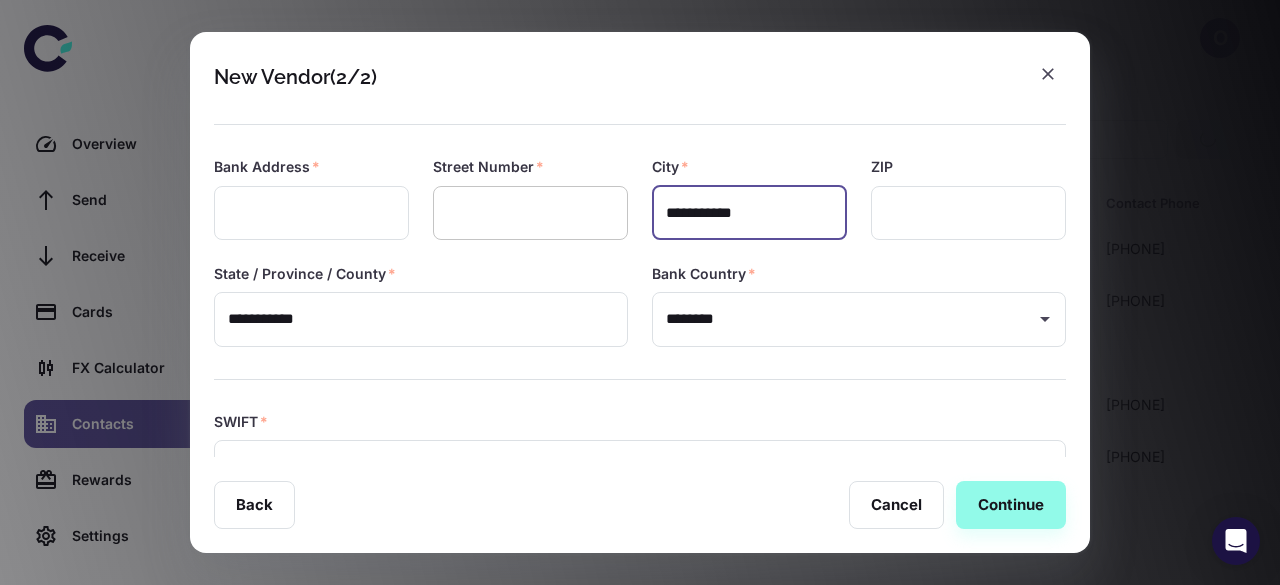 type on "**********" 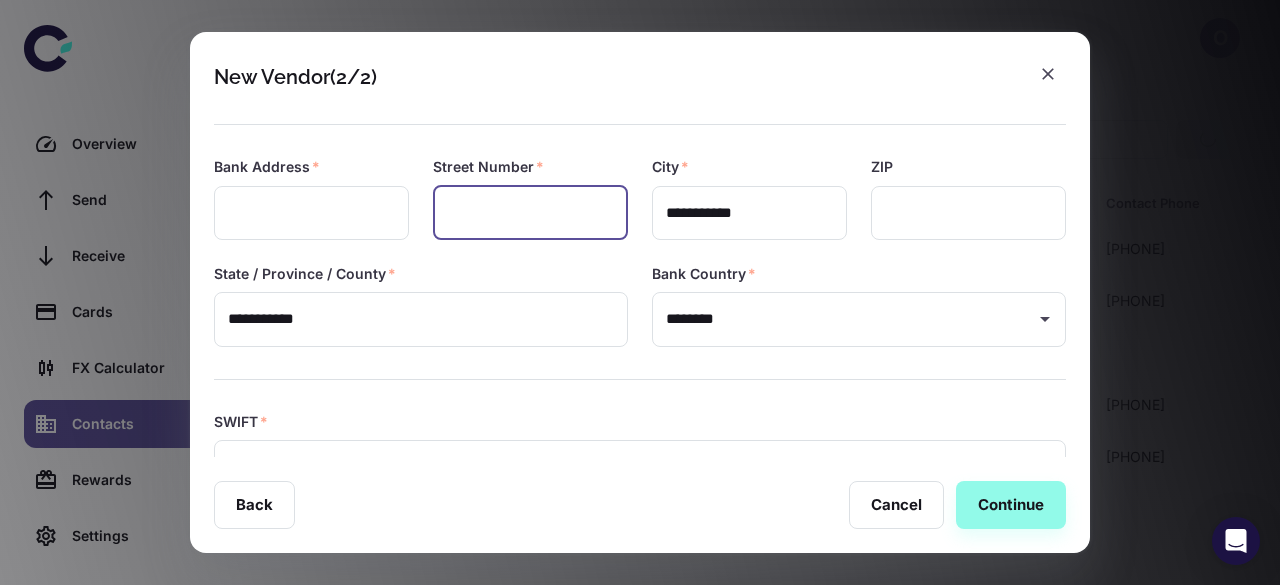 click at bounding box center [530, 213] 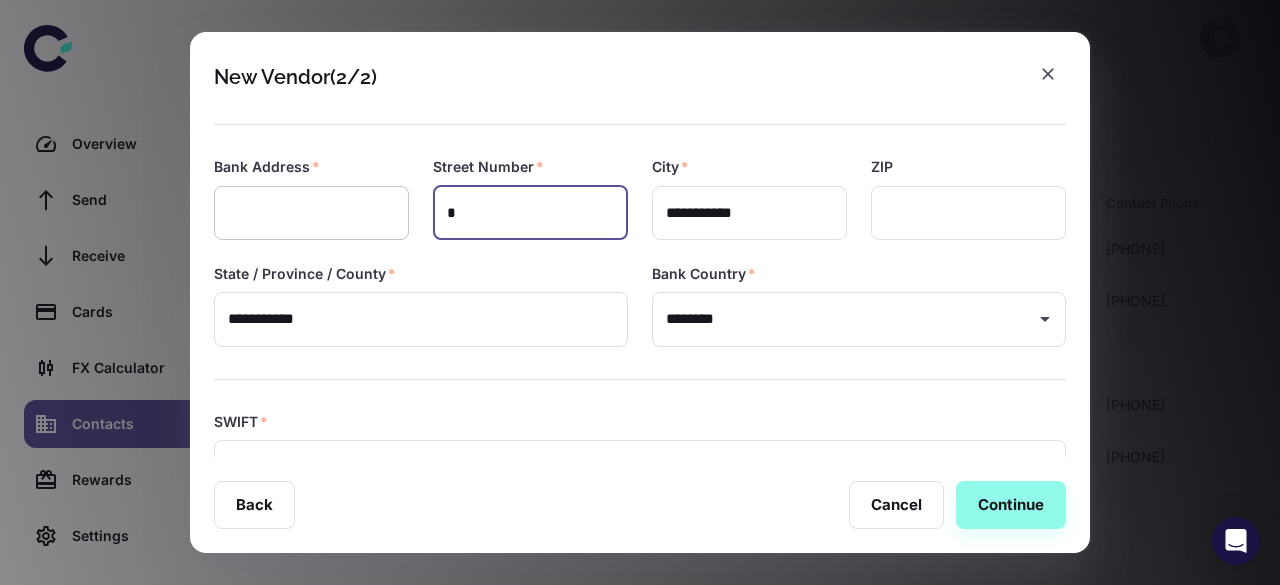 type on "*" 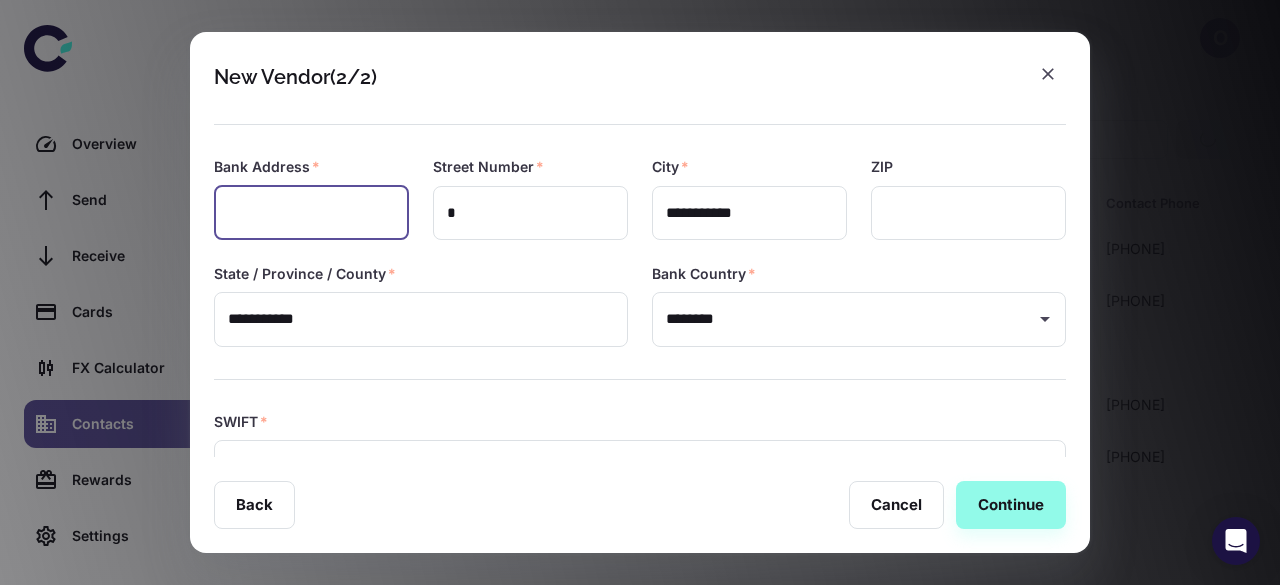 click at bounding box center (311, 213) 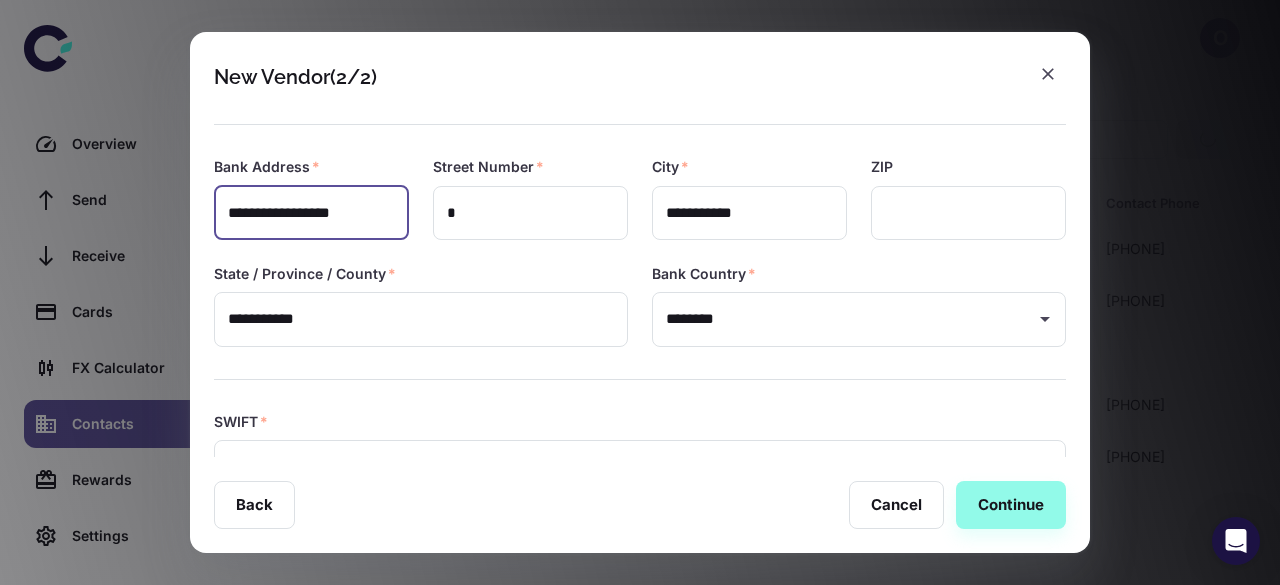 type on "**********" 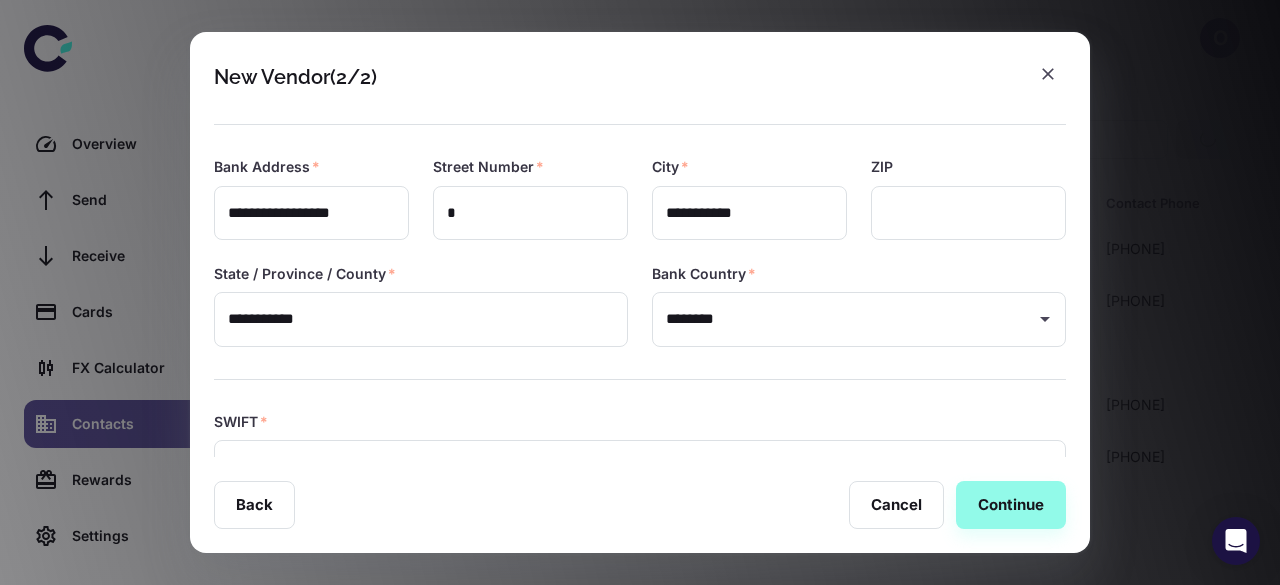 scroll, scrollTop: 0, scrollLeft: 0, axis: both 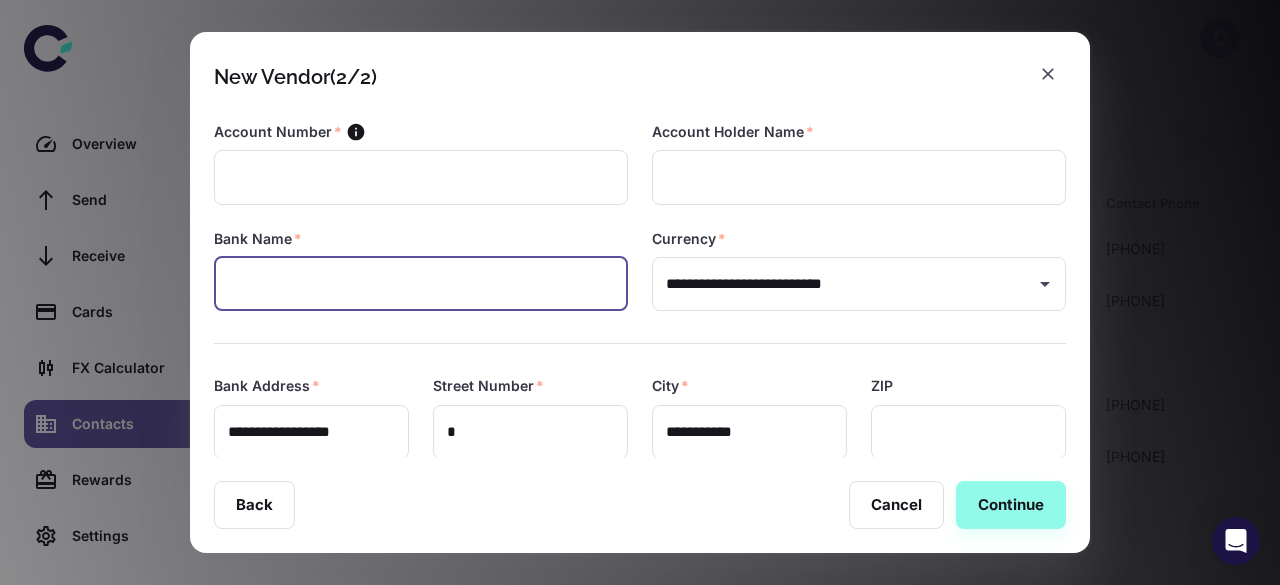 click at bounding box center [421, 284] 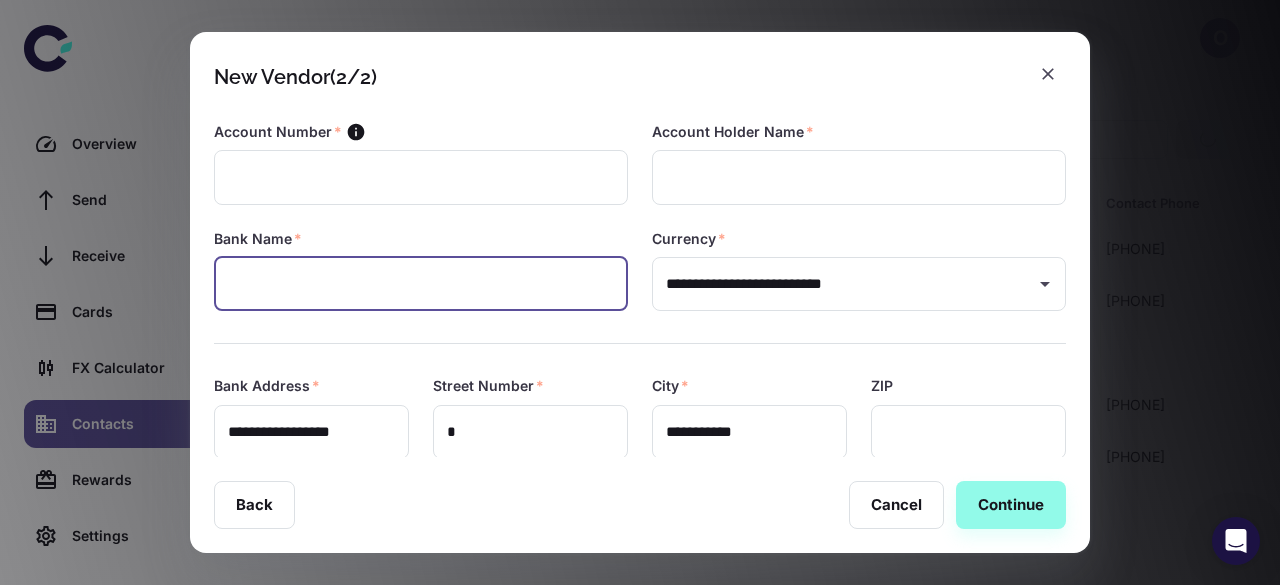 click at bounding box center (421, 284) 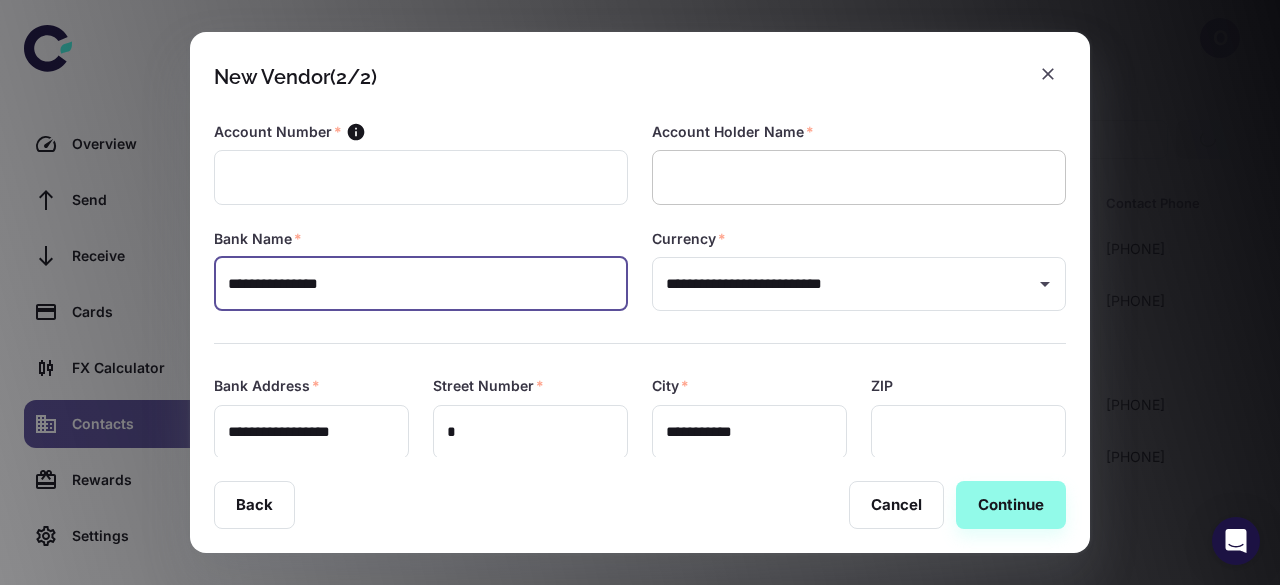 type on "**********" 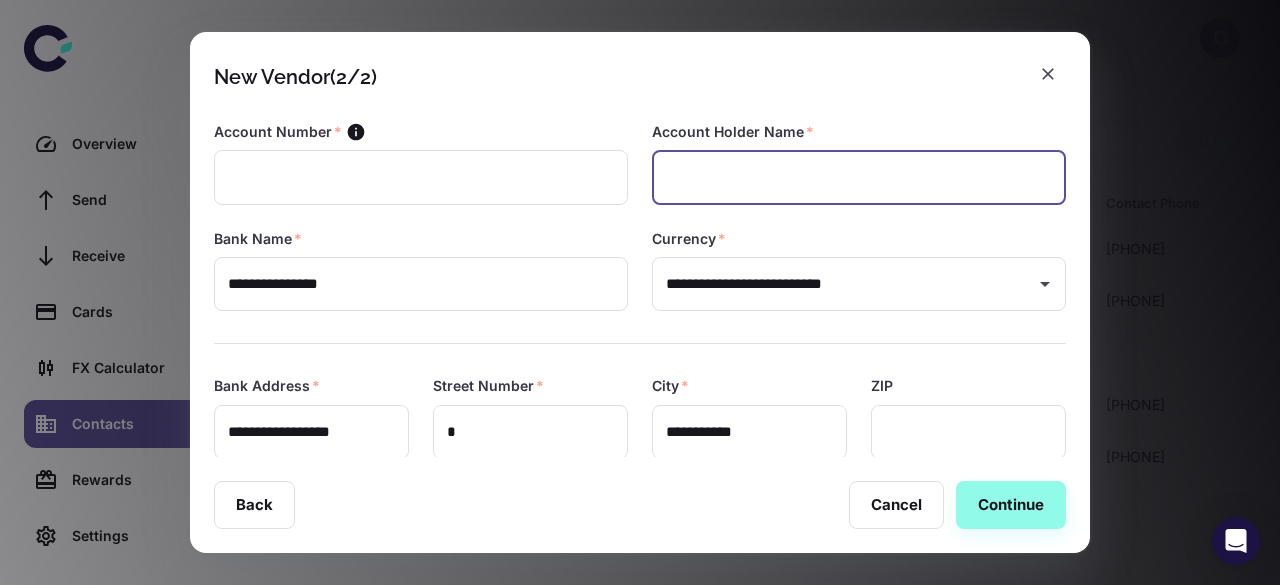 click at bounding box center (859, 177) 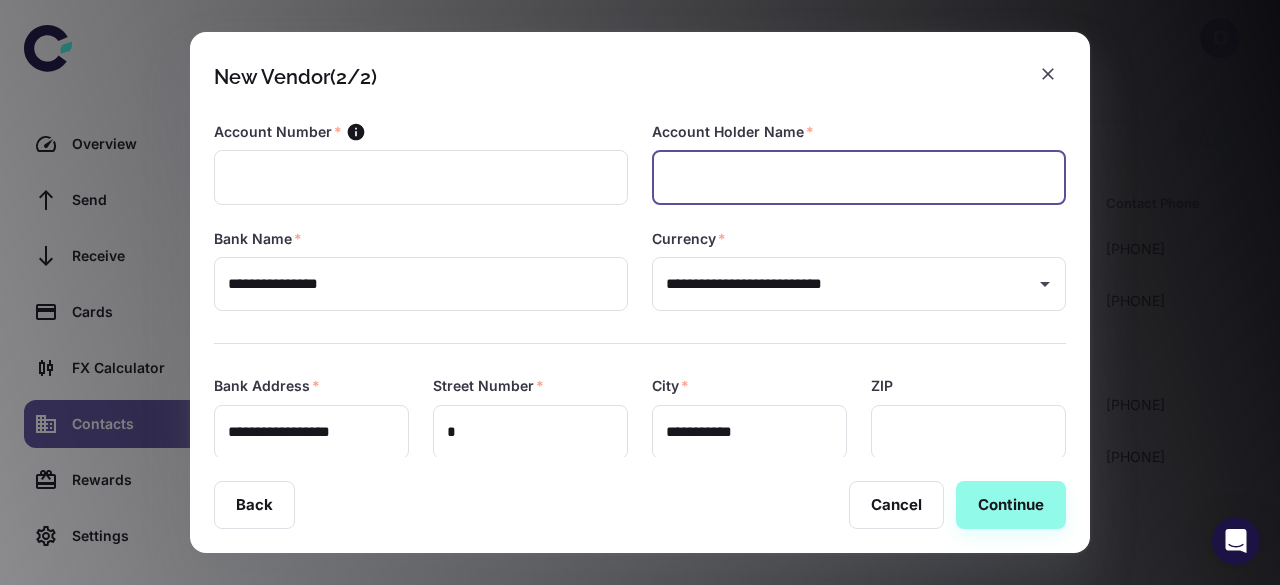 click at bounding box center [859, 177] 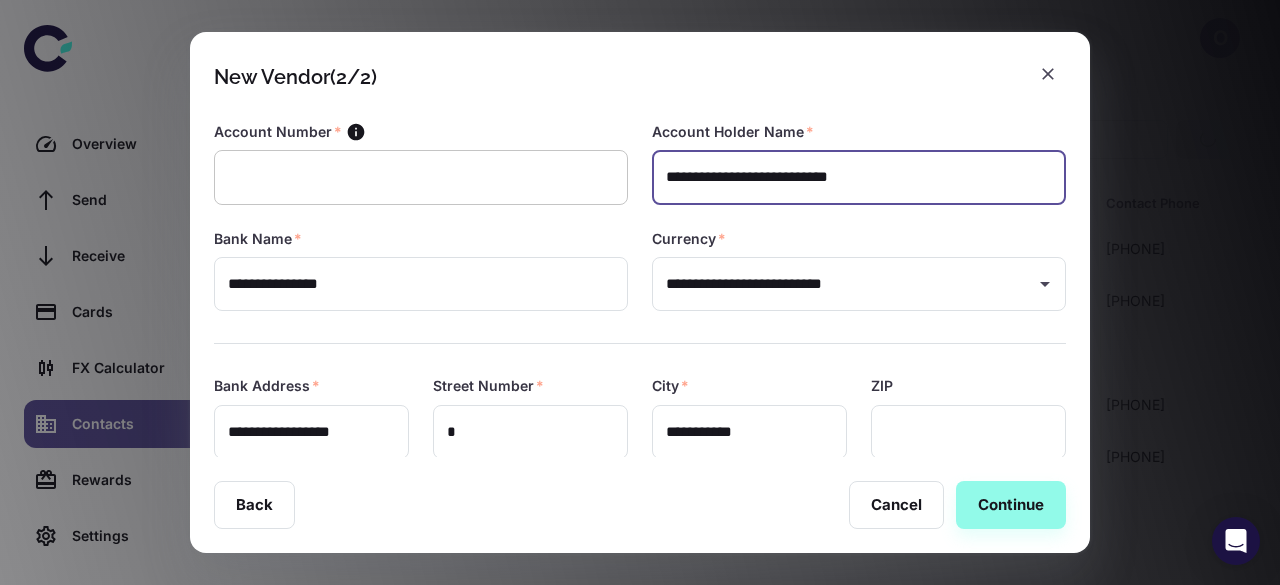 type on "**********" 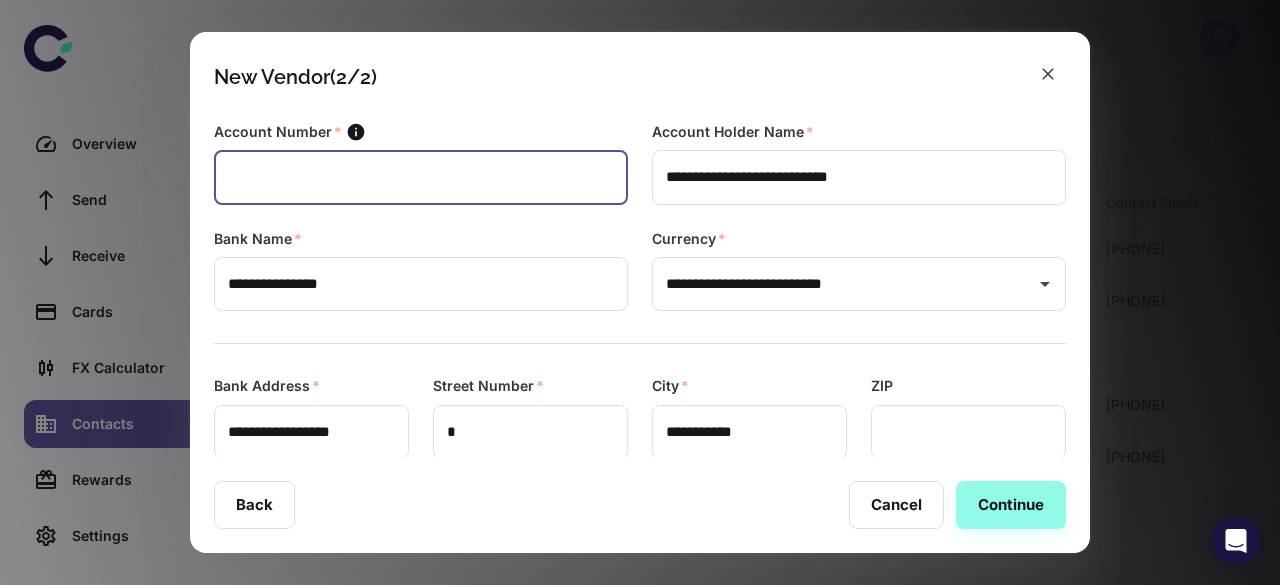 click at bounding box center (421, 177) 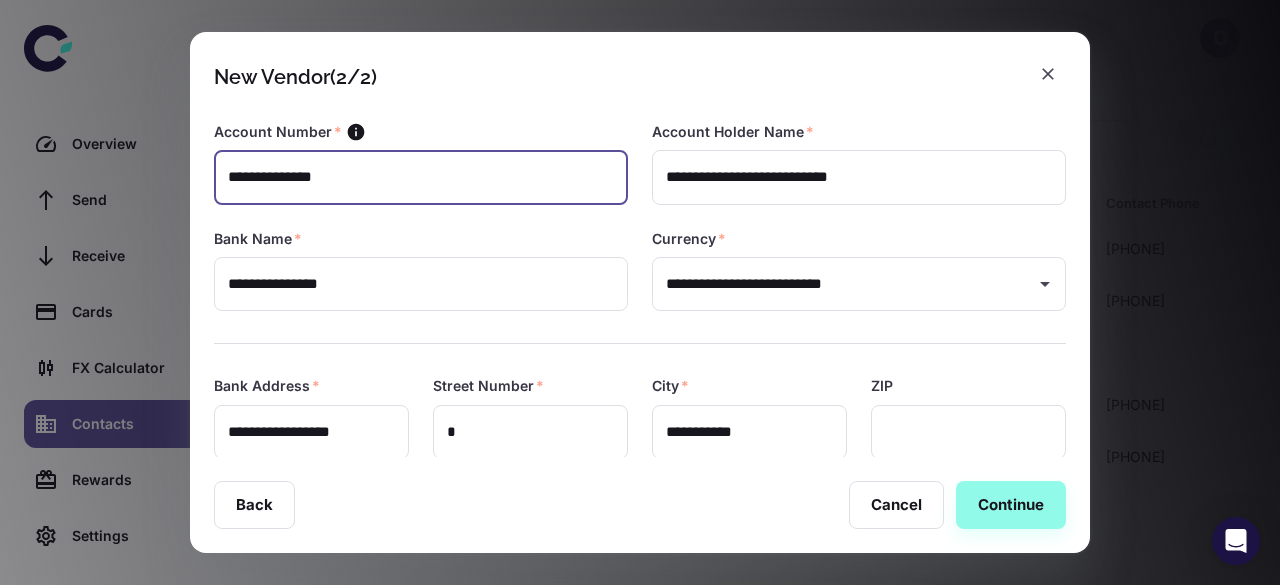 type on "**********" 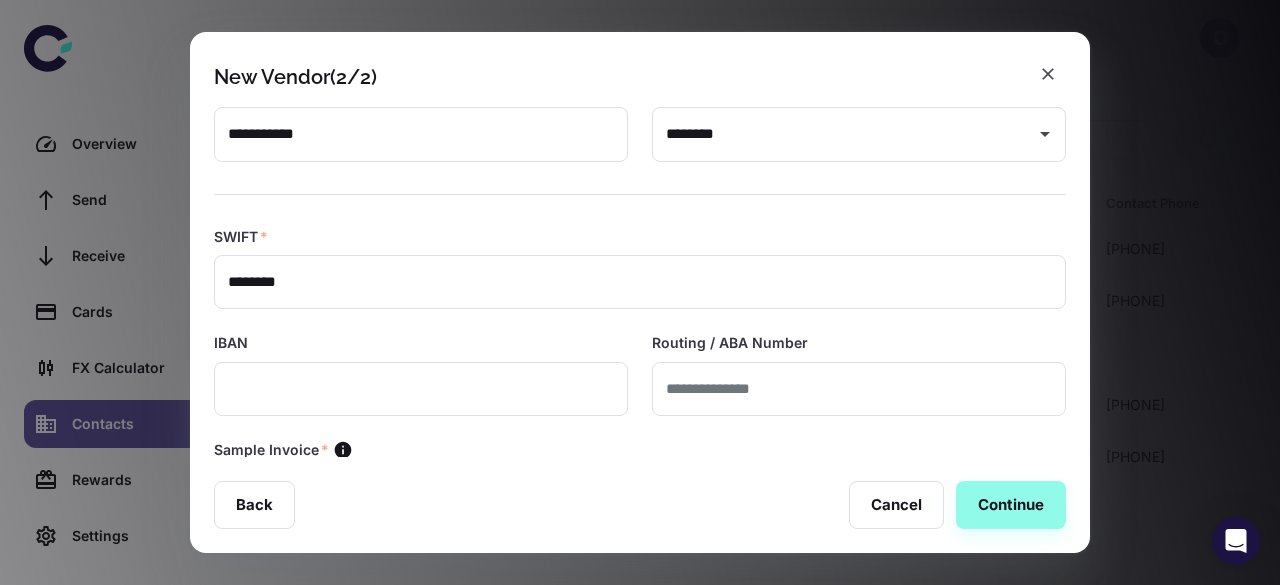 scroll, scrollTop: 492, scrollLeft: 0, axis: vertical 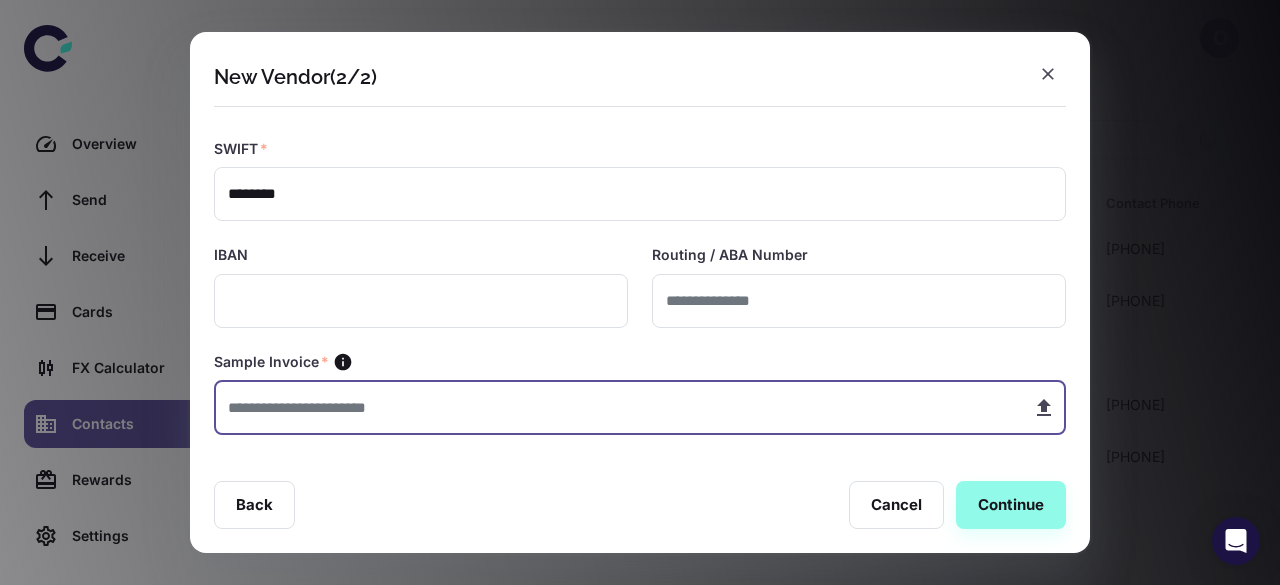 click at bounding box center [615, 407] 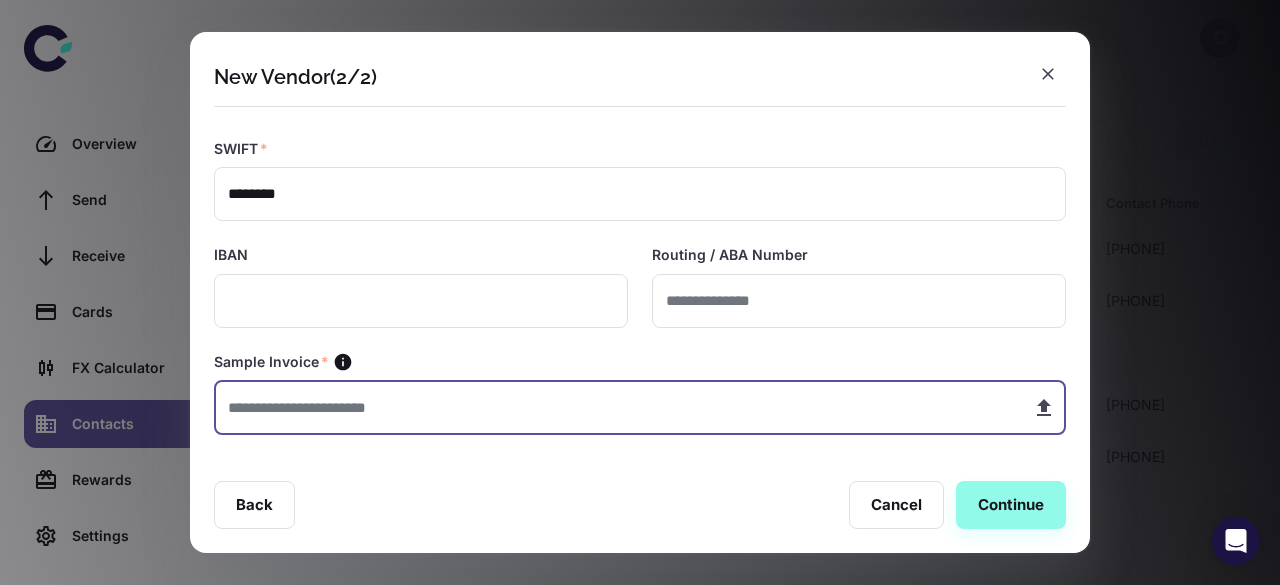 type on "**********" 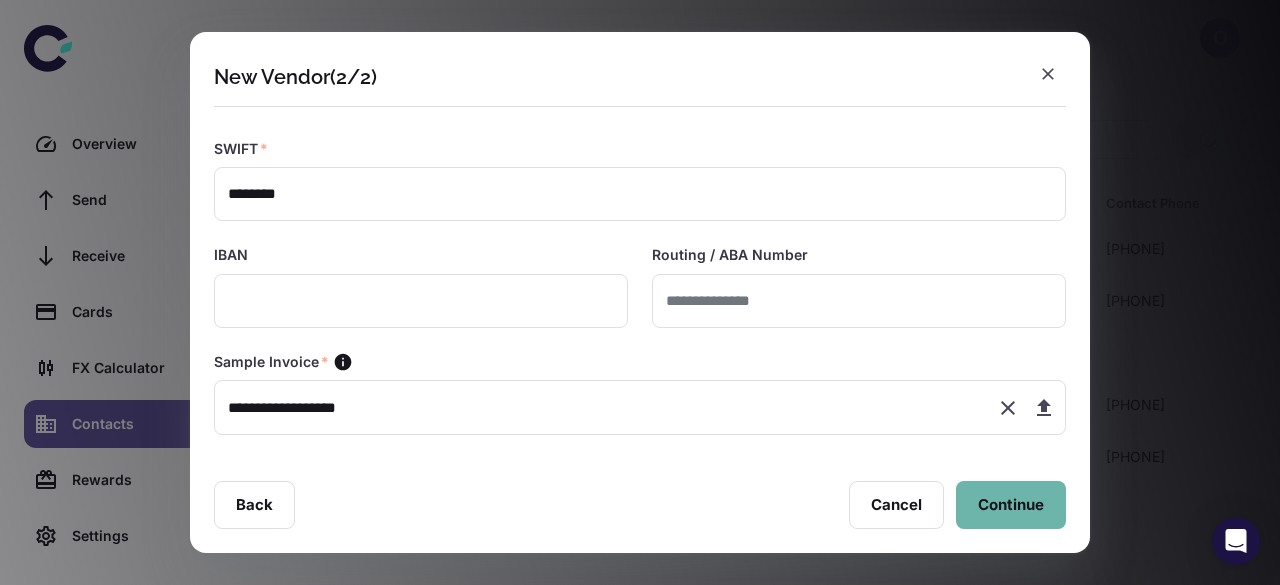 click on "Continue" at bounding box center [1011, 505] 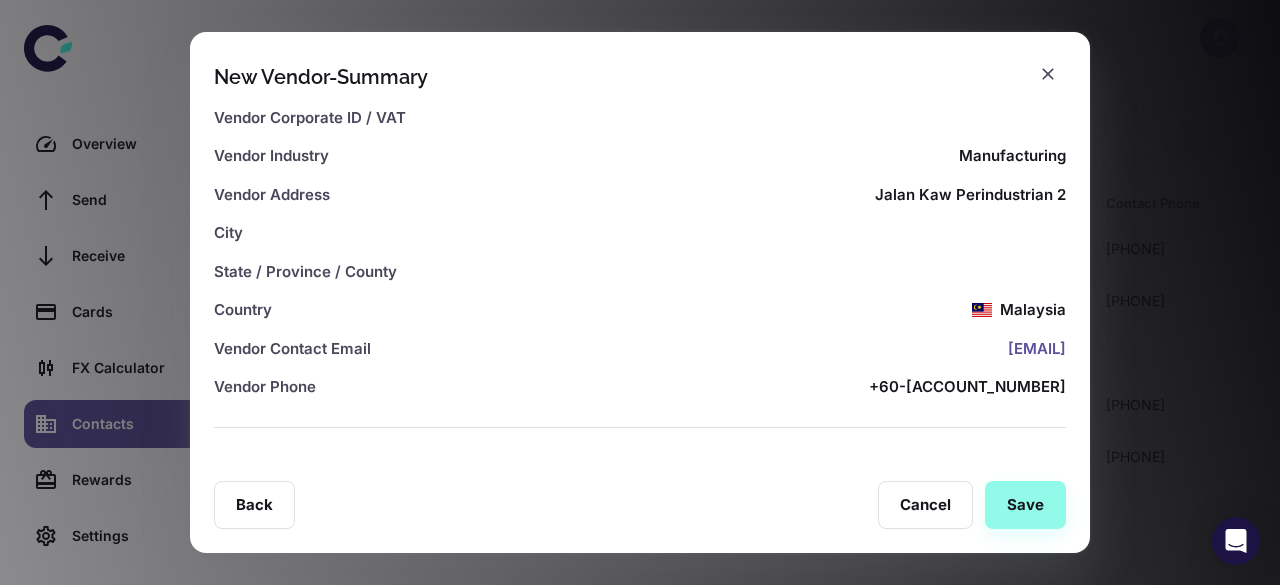 scroll, scrollTop: 3, scrollLeft: 0, axis: vertical 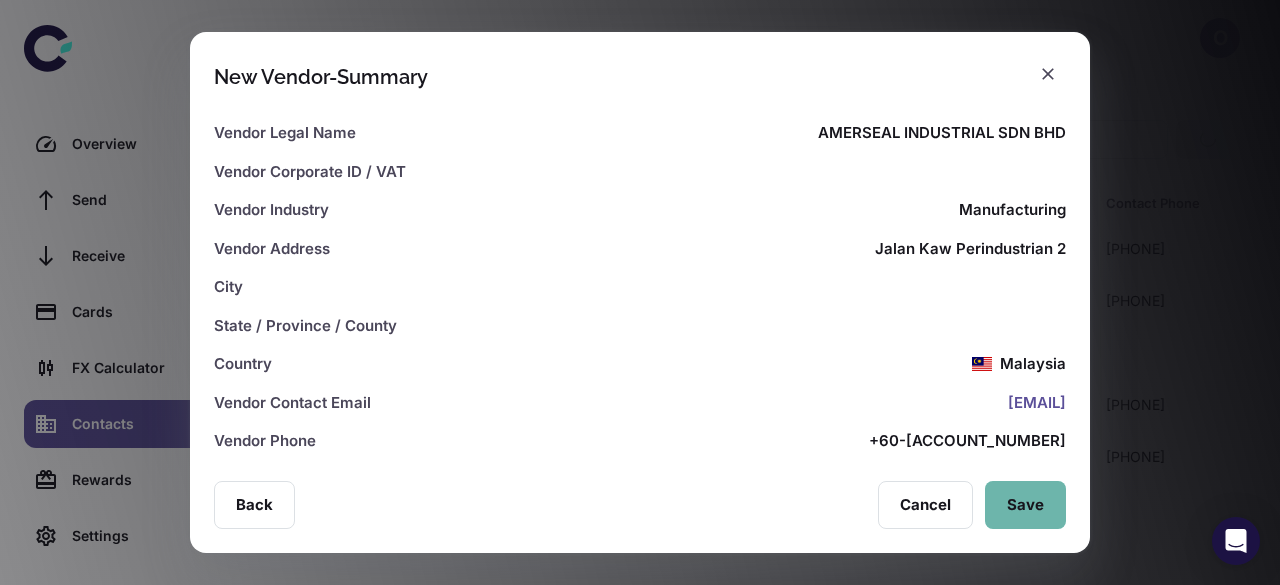 click on "Save" at bounding box center (1025, 505) 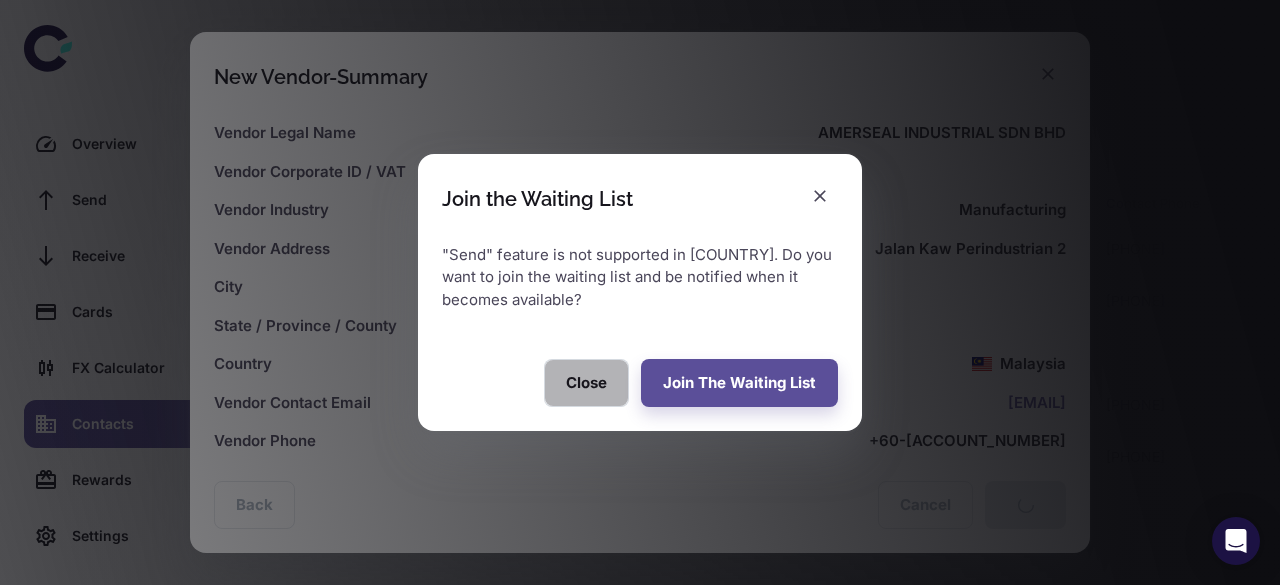 click on "Close" at bounding box center [586, 383] 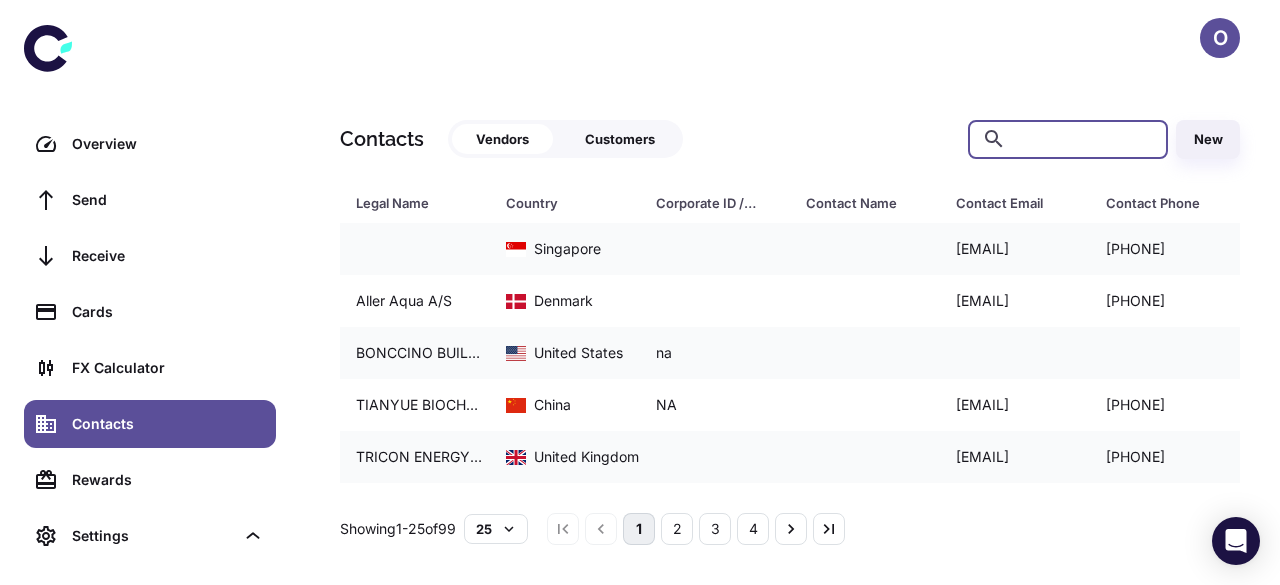 click at bounding box center (1084, 139) 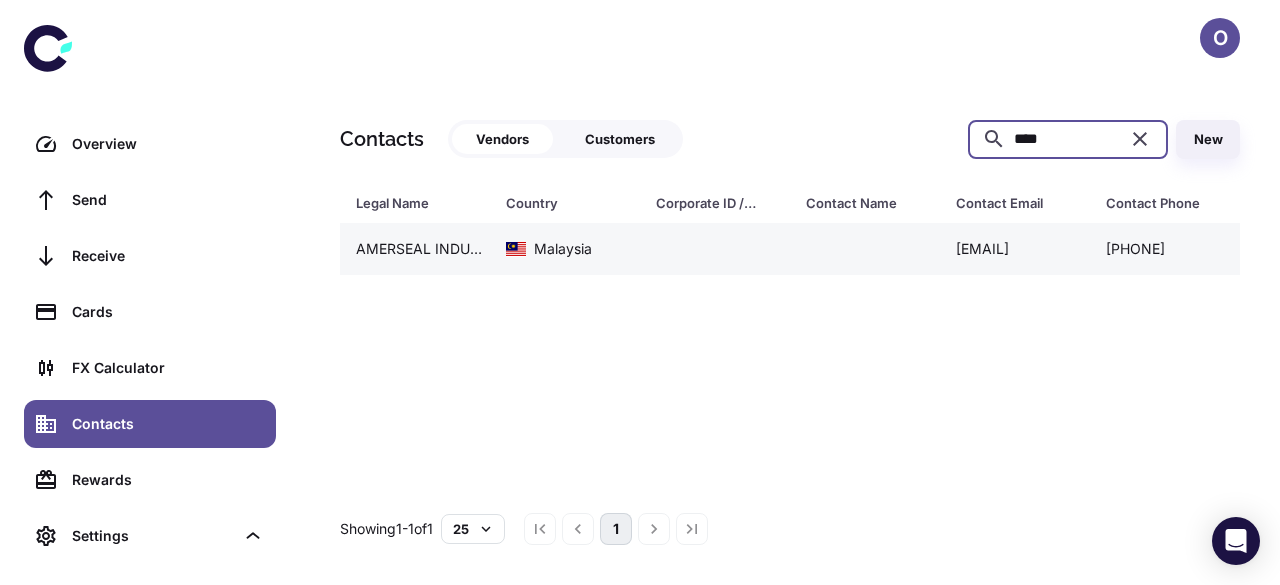 type on "****" 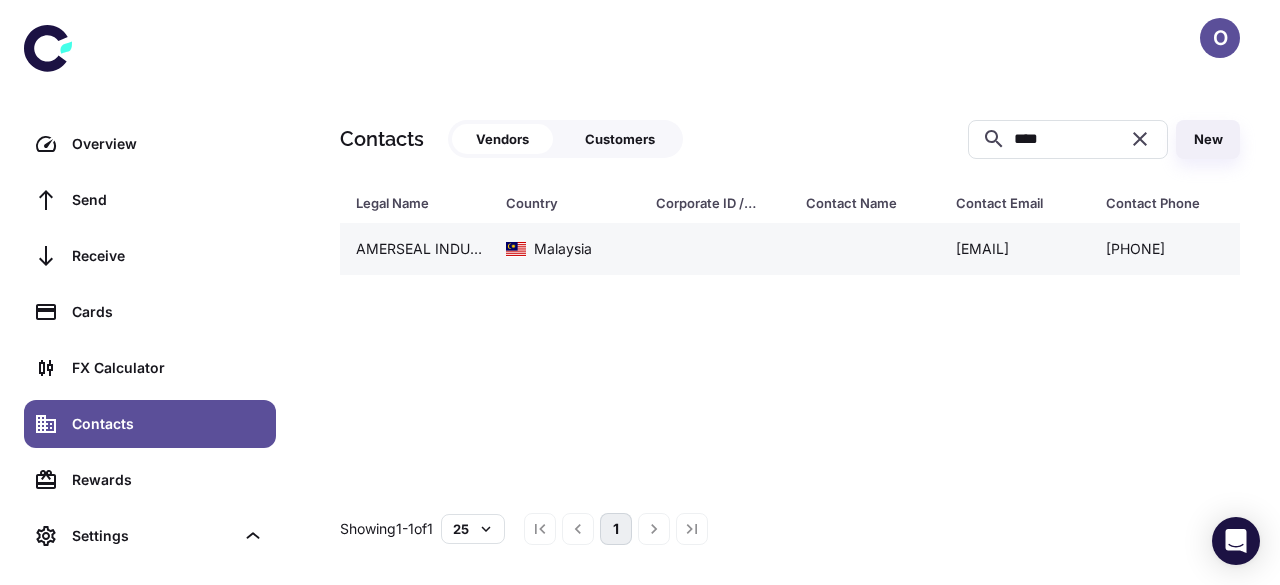click at bounding box center (715, 249) 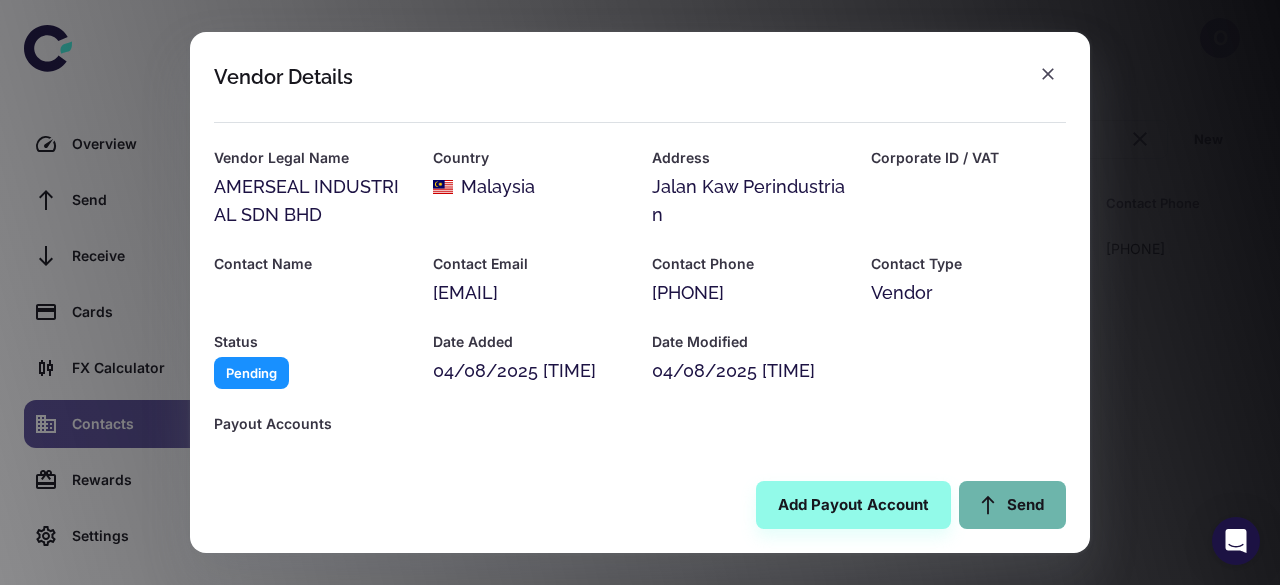 click on "Send" at bounding box center (1012, 505) 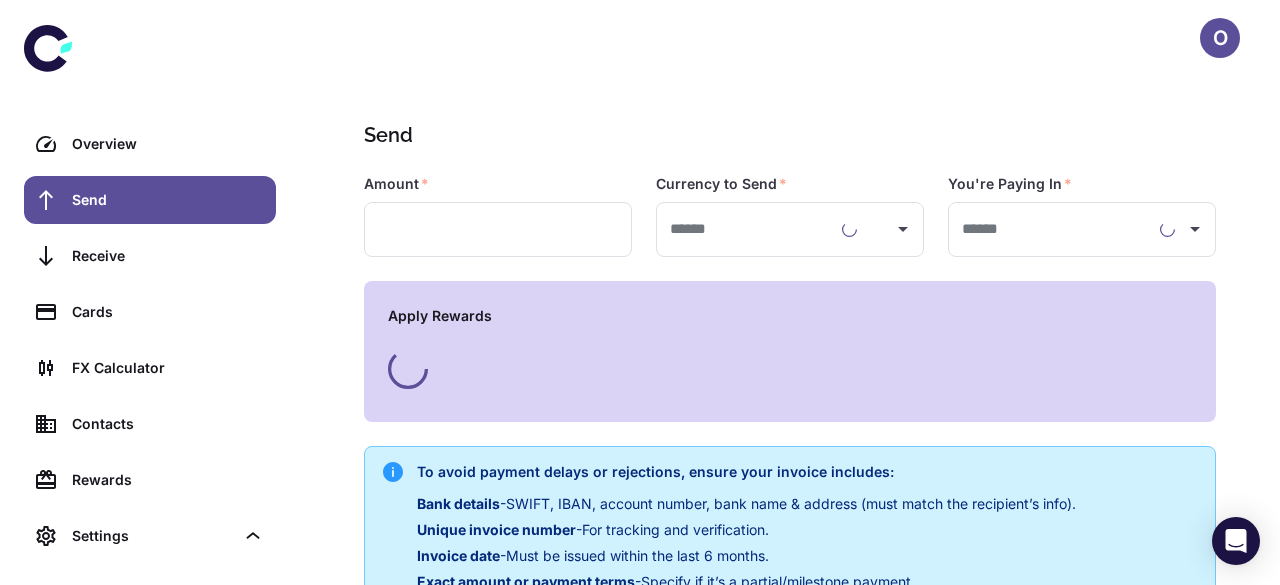 type on "**********" 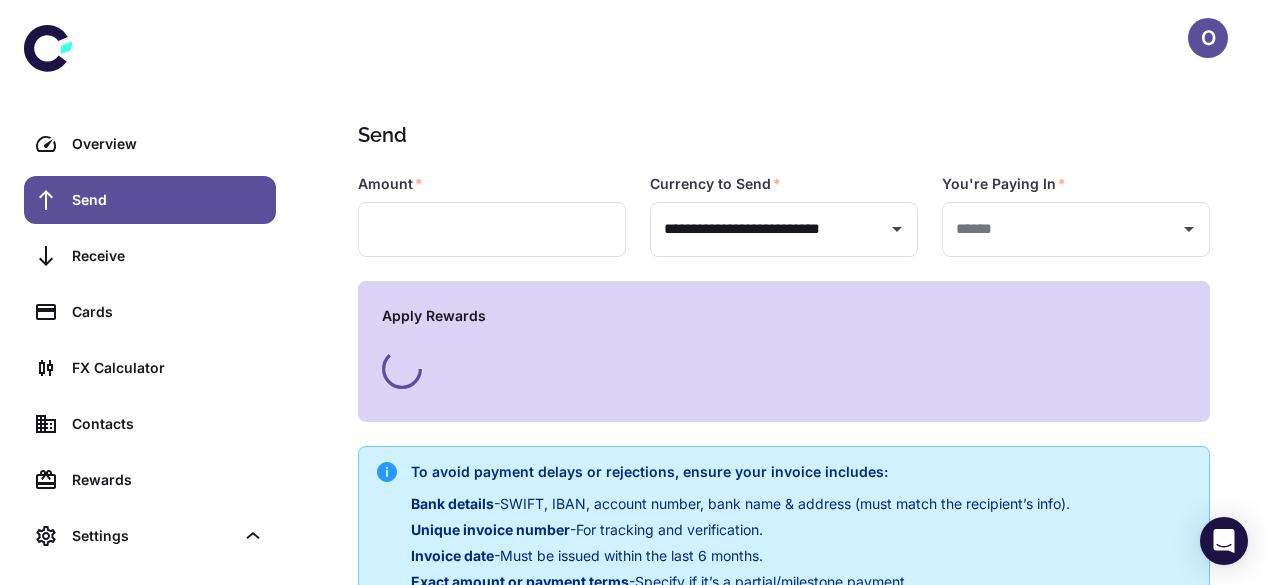 type on "**********" 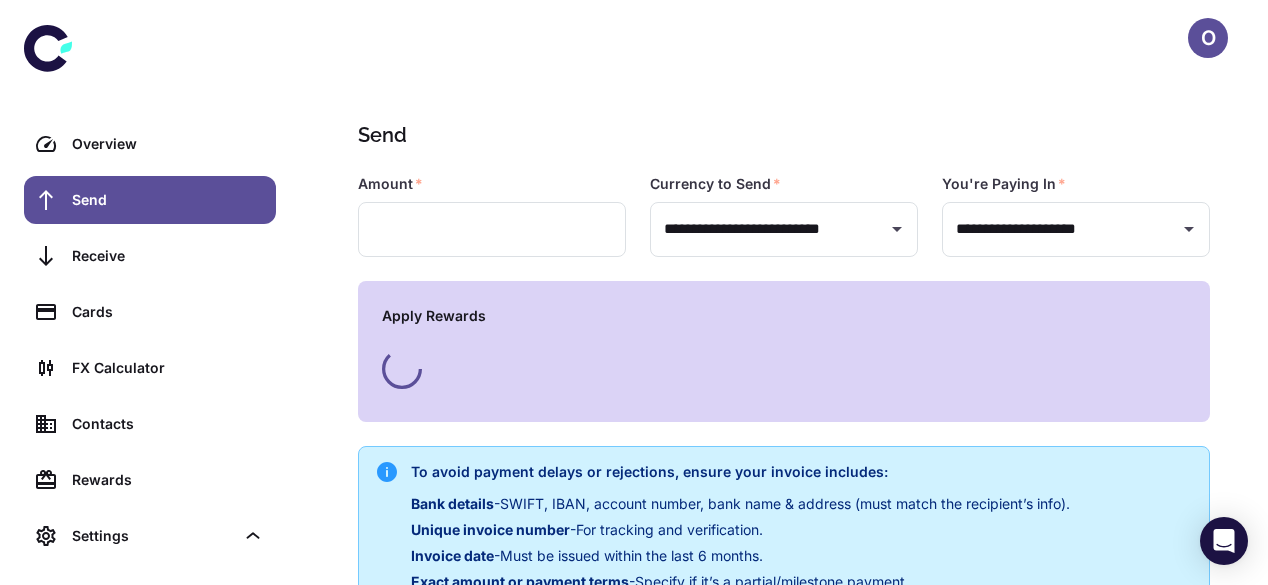 type on "**********" 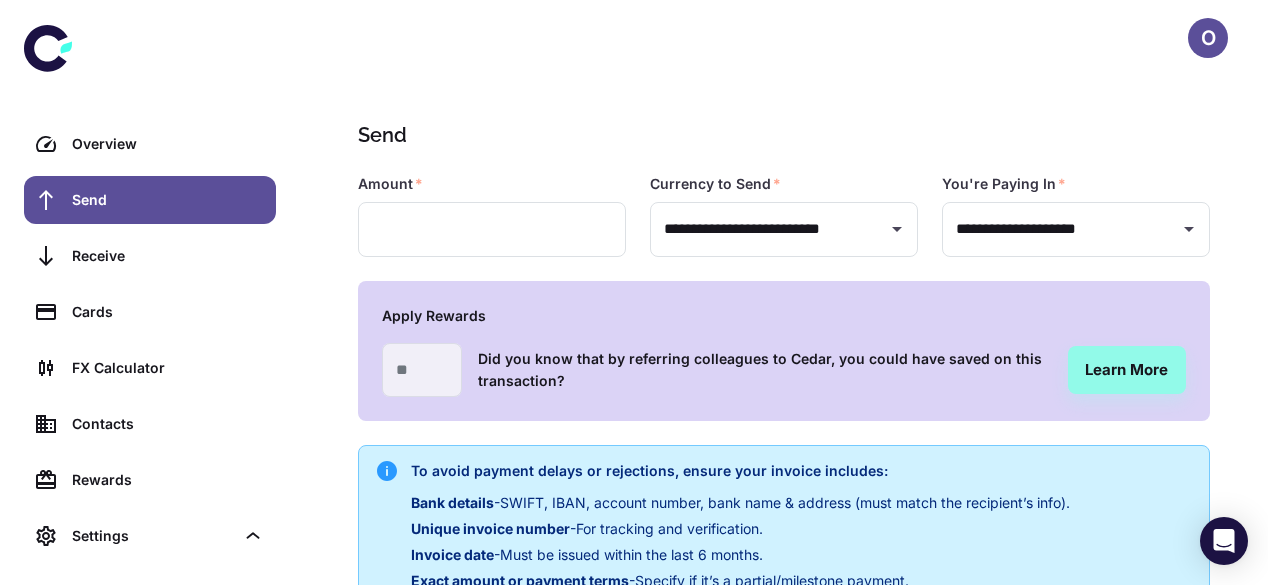 type on "**********" 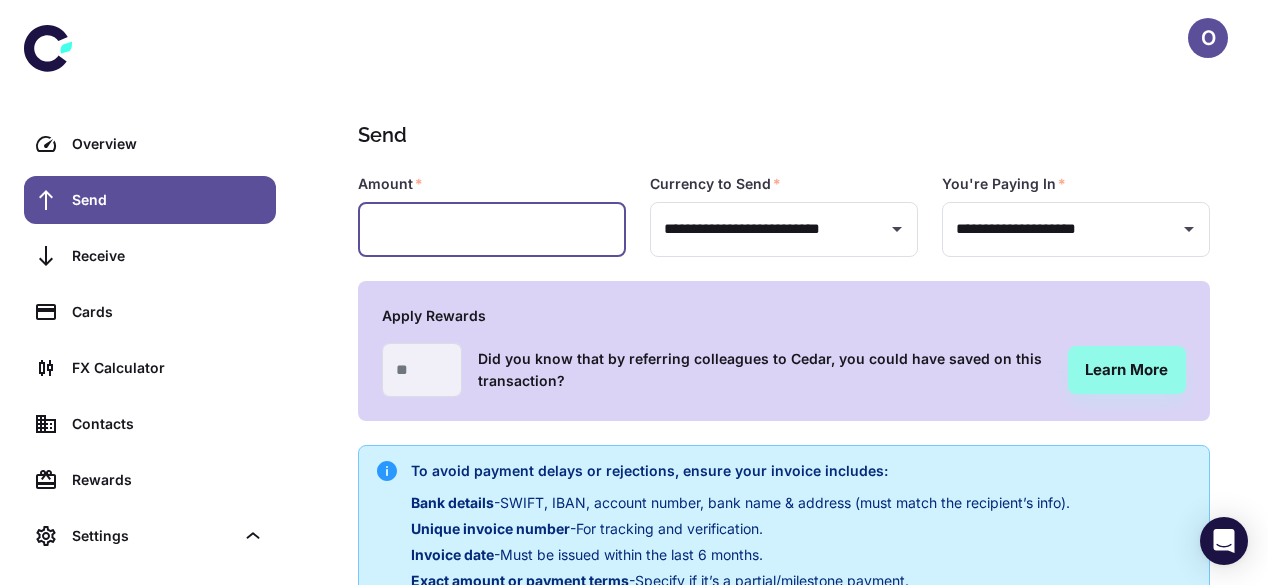 click at bounding box center (492, 229) 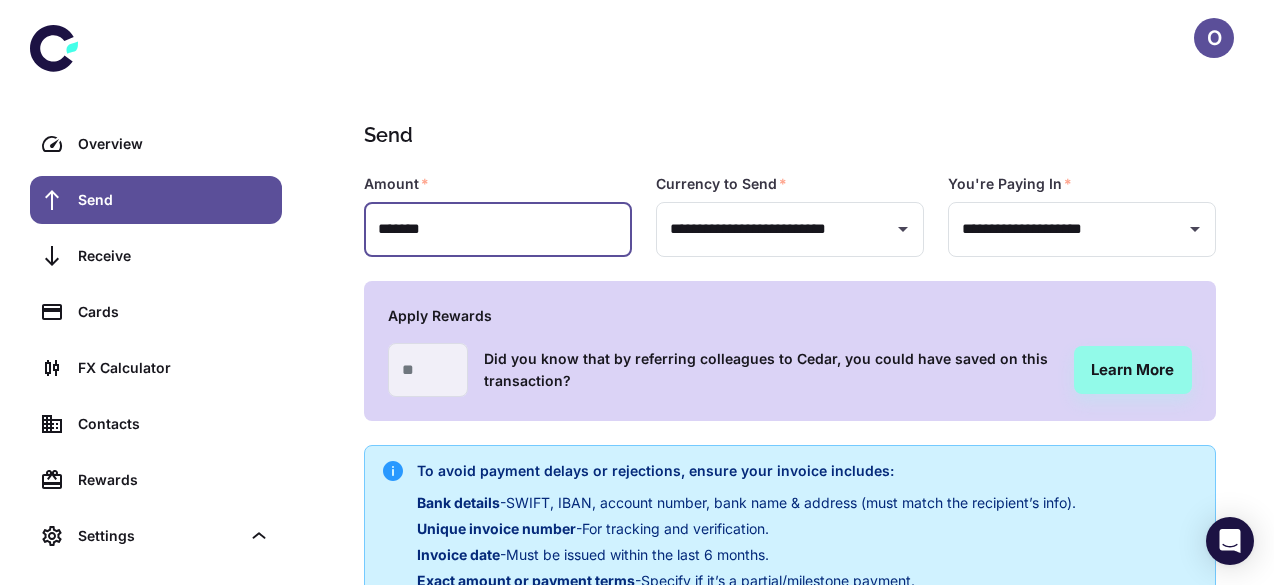 scroll, scrollTop: 481, scrollLeft: 0, axis: vertical 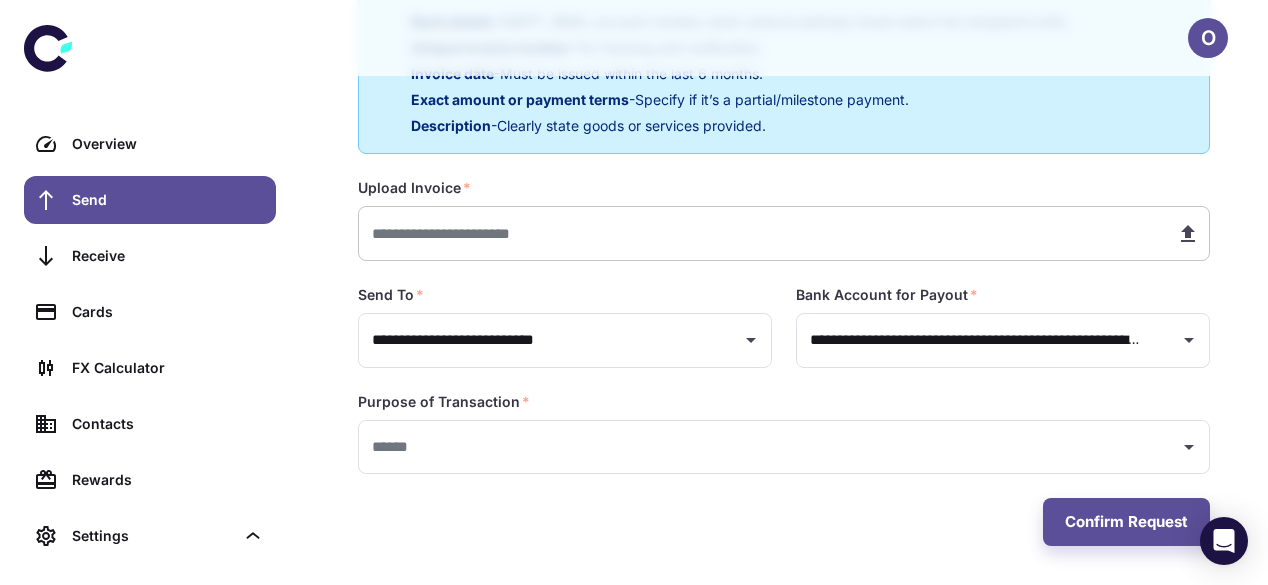 type on "*******" 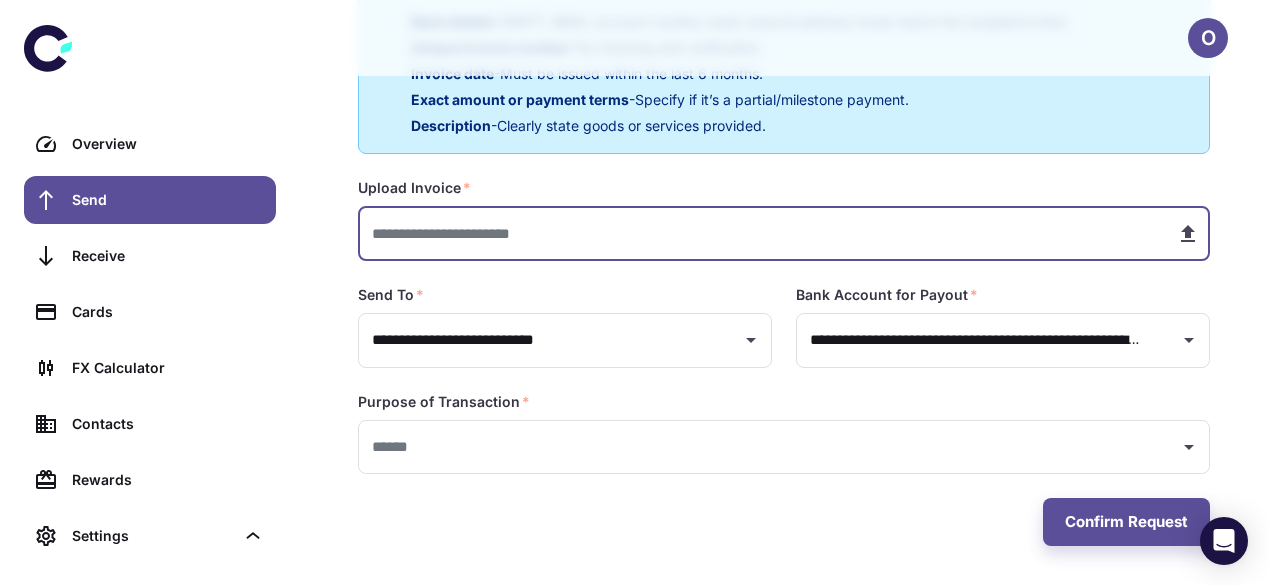 click at bounding box center [759, 233] 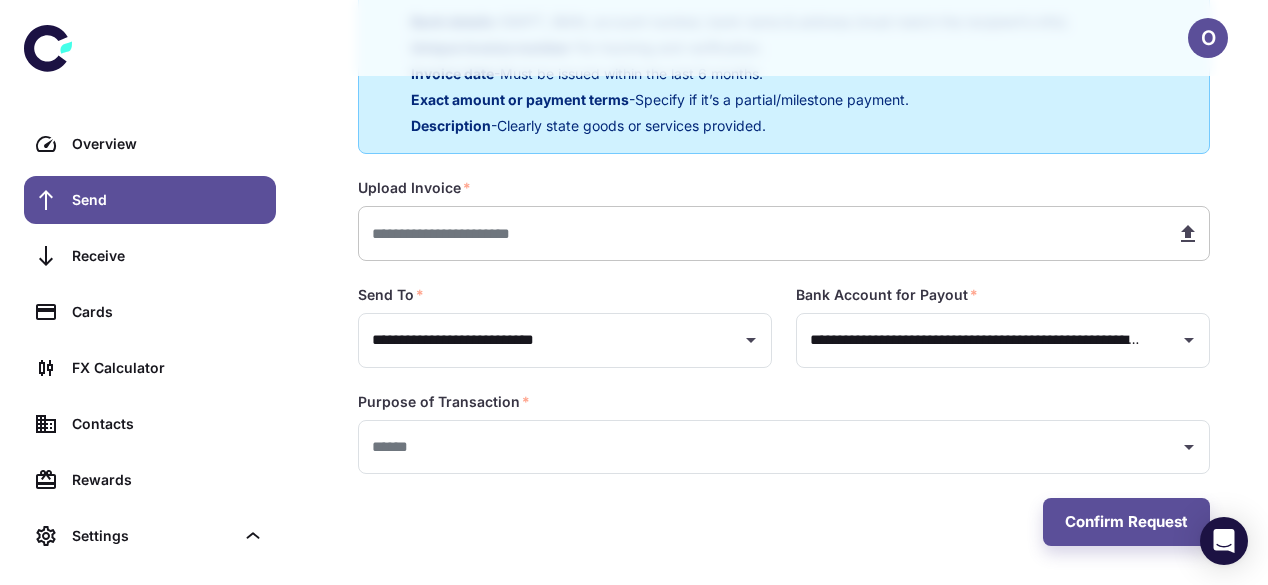 type on "**********" 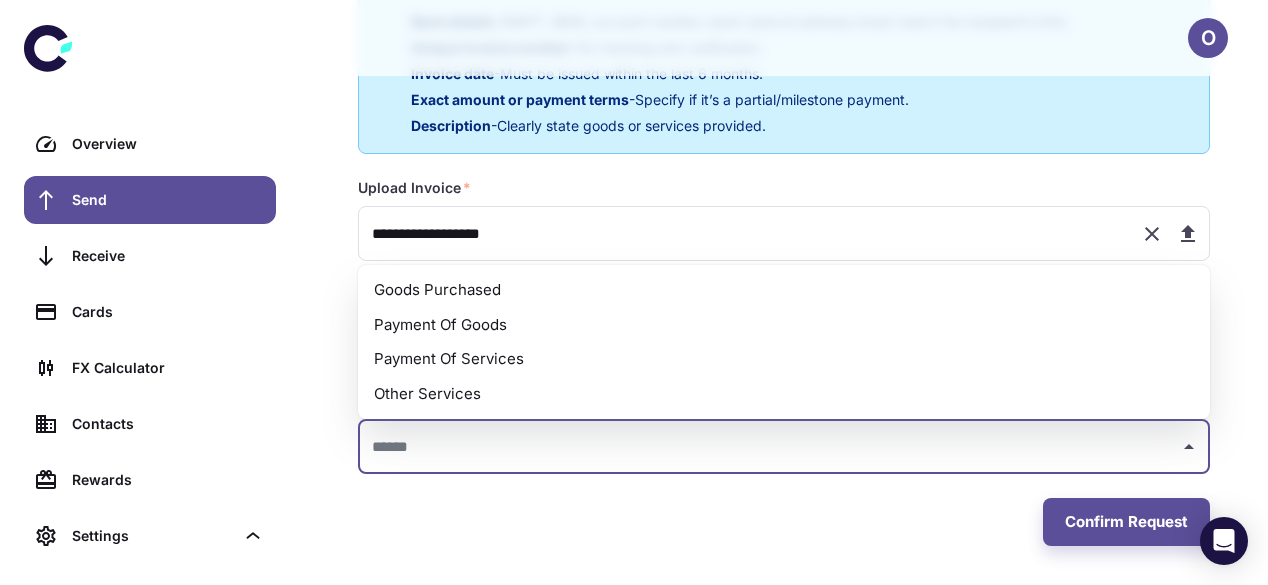 click at bounding box center (769, 447) 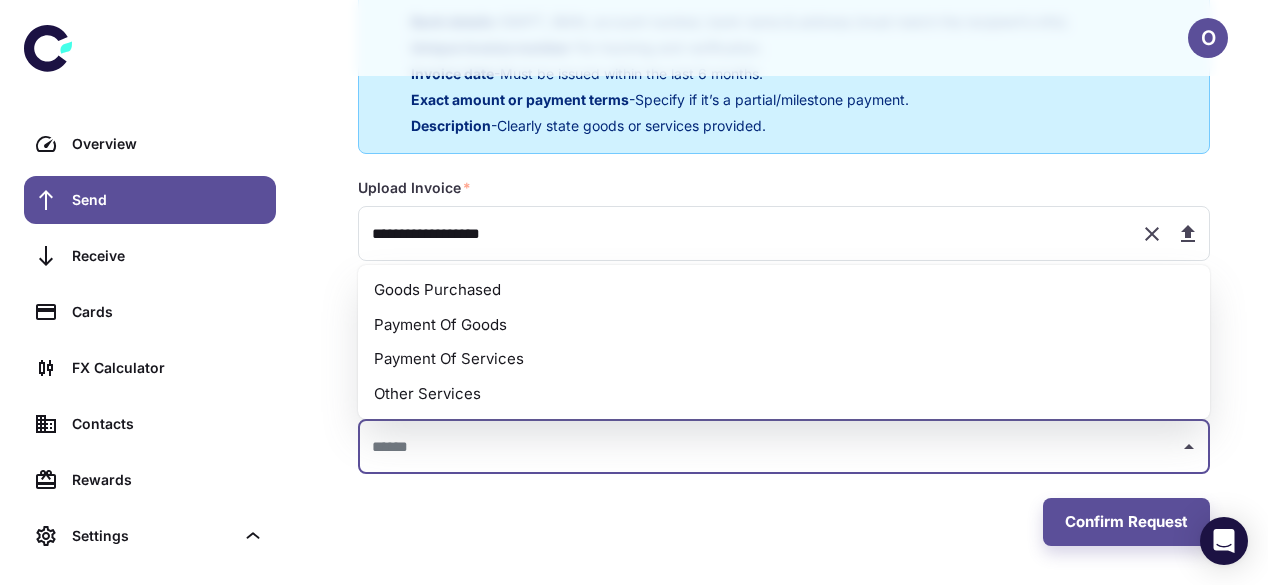 click on "Payment Of Goods" at bounding box center (784, 325) 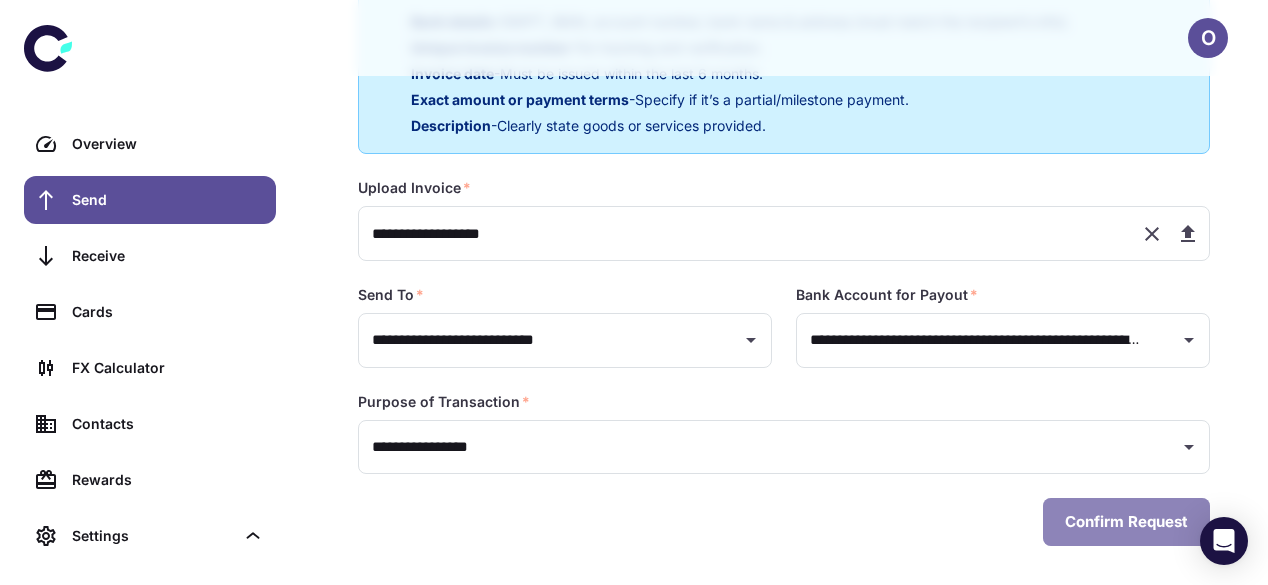 click on "Confirm Request" at bounding box center [1126, 522] 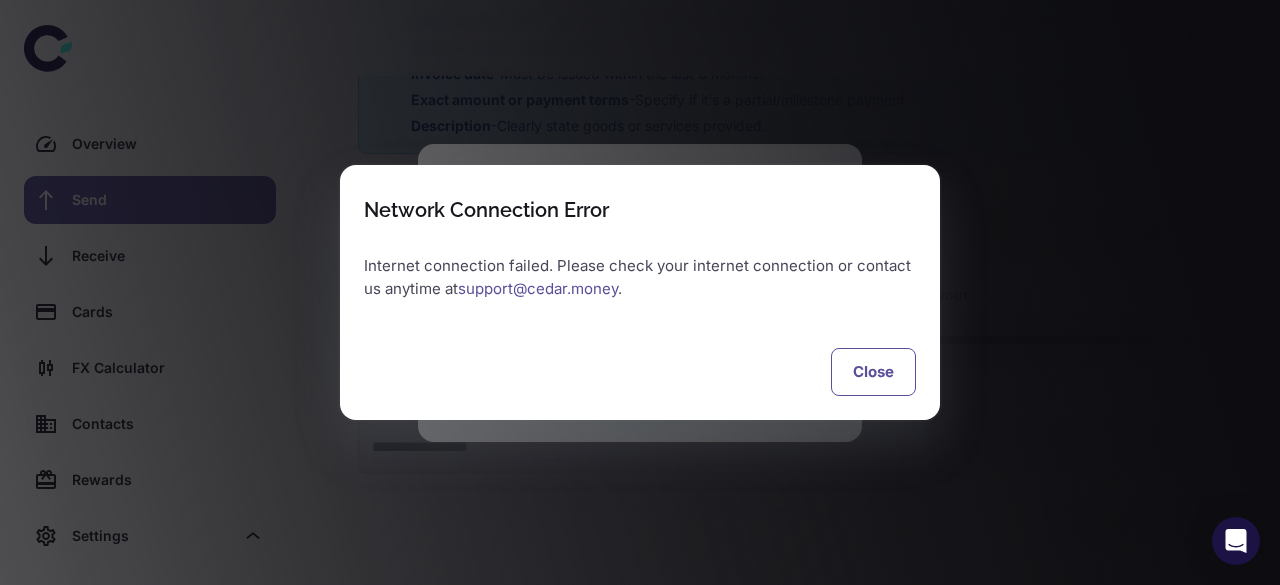 click on "Close" at bounding box center [873, 372] 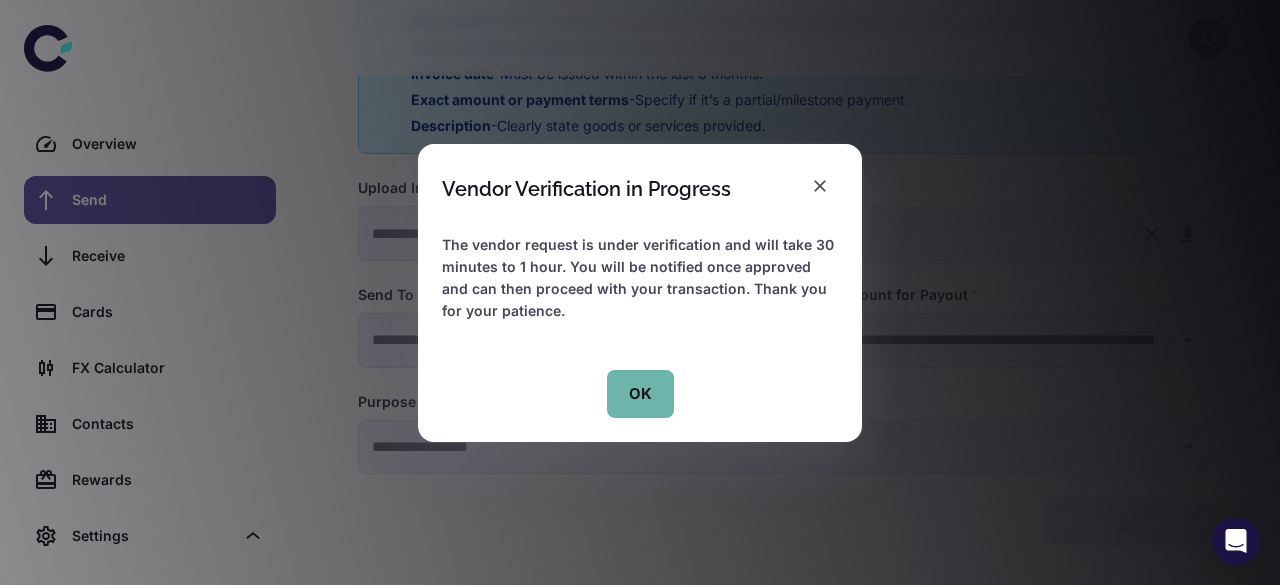 click on "OK" at bounding box center (640, 394) 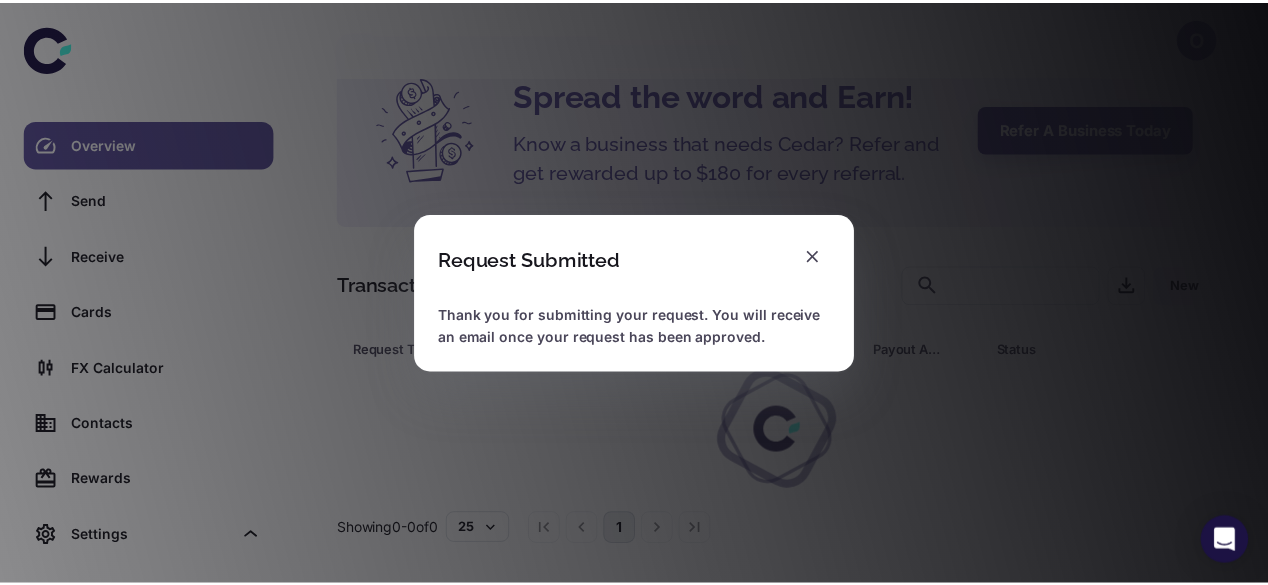 scroll, scrollTop: 87, scrollLeft: 0, axis: vertical 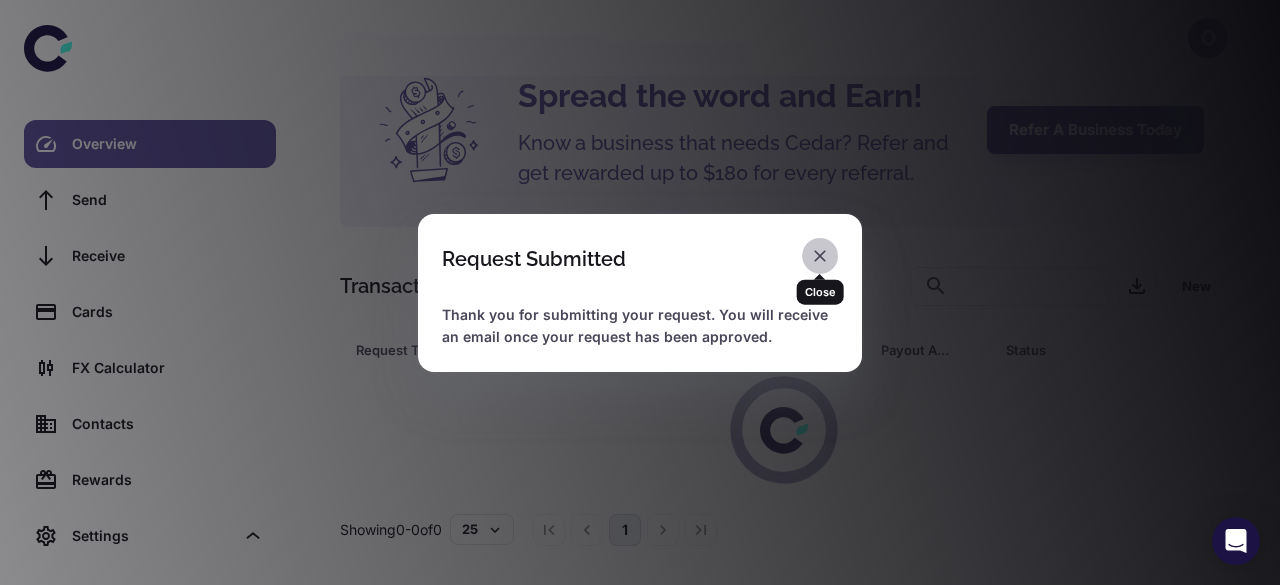 click 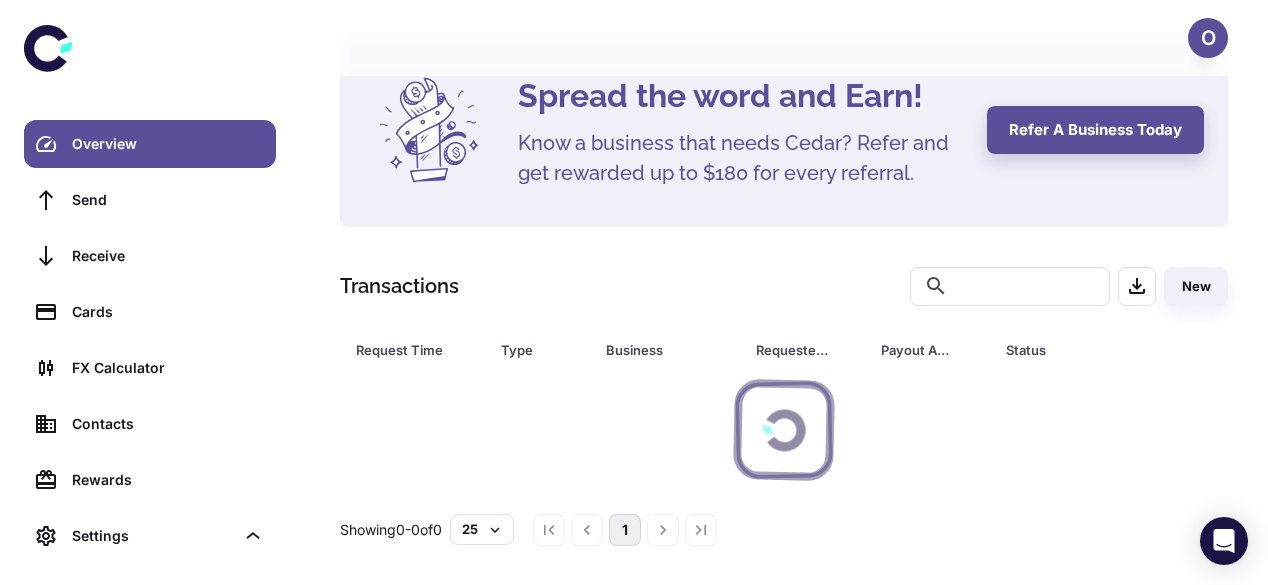 click at bounding box center [680, 286] 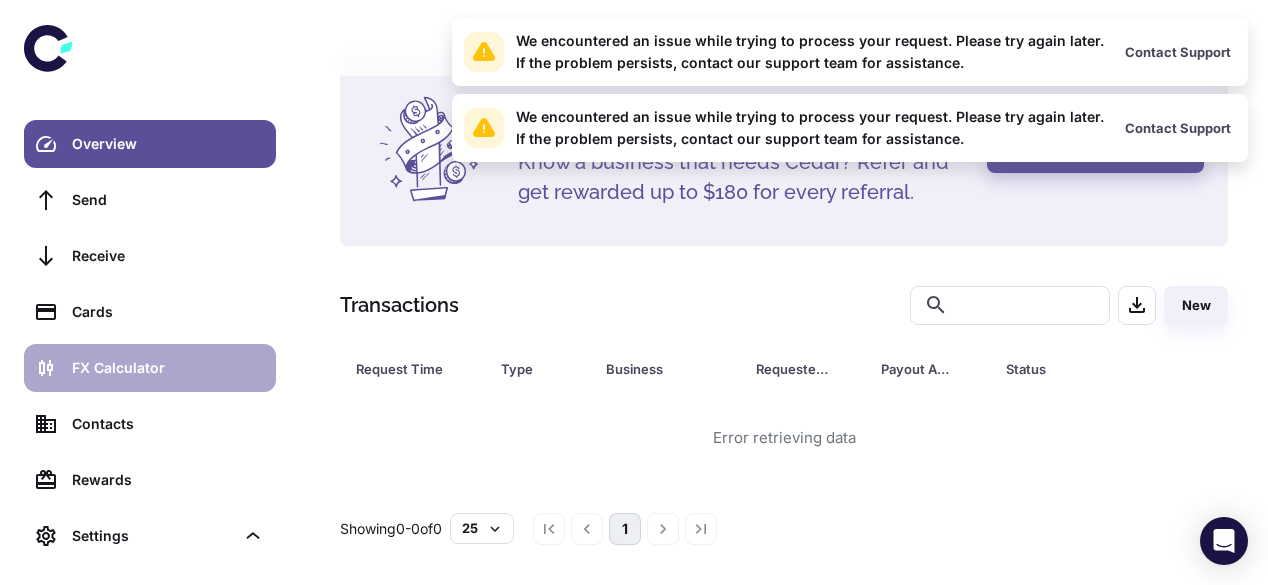 scroll, scrollTop: 67, scrollLeft: 0, axis: vertical 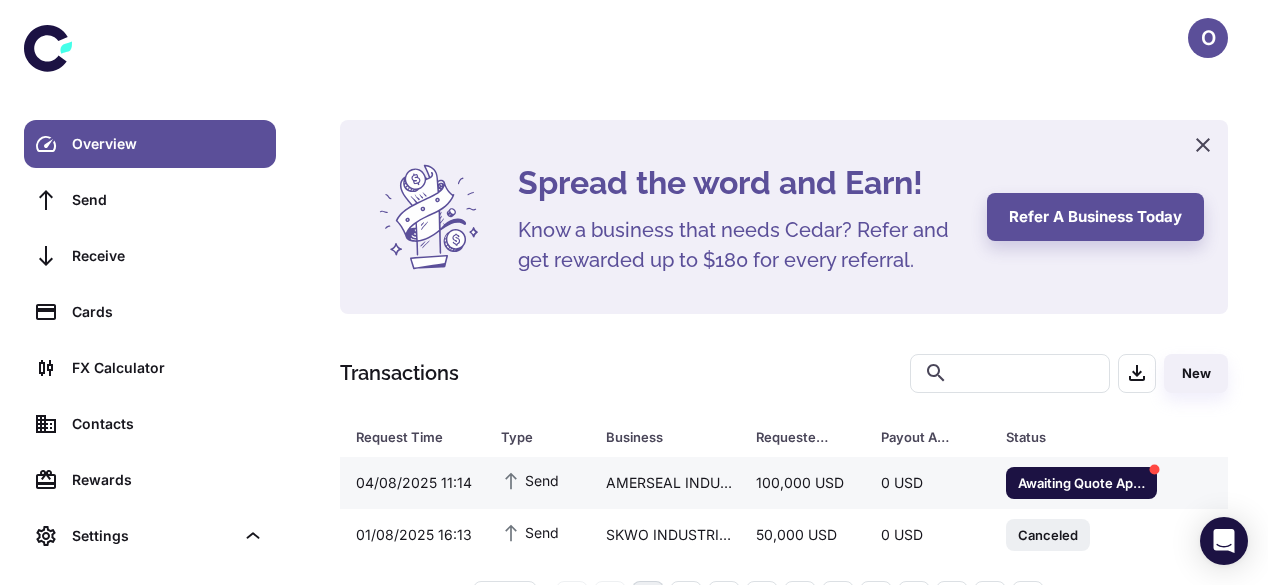 click on "AMERSEAL INDUSTRIAL SDN BHD" at bounding box center (665, 483) 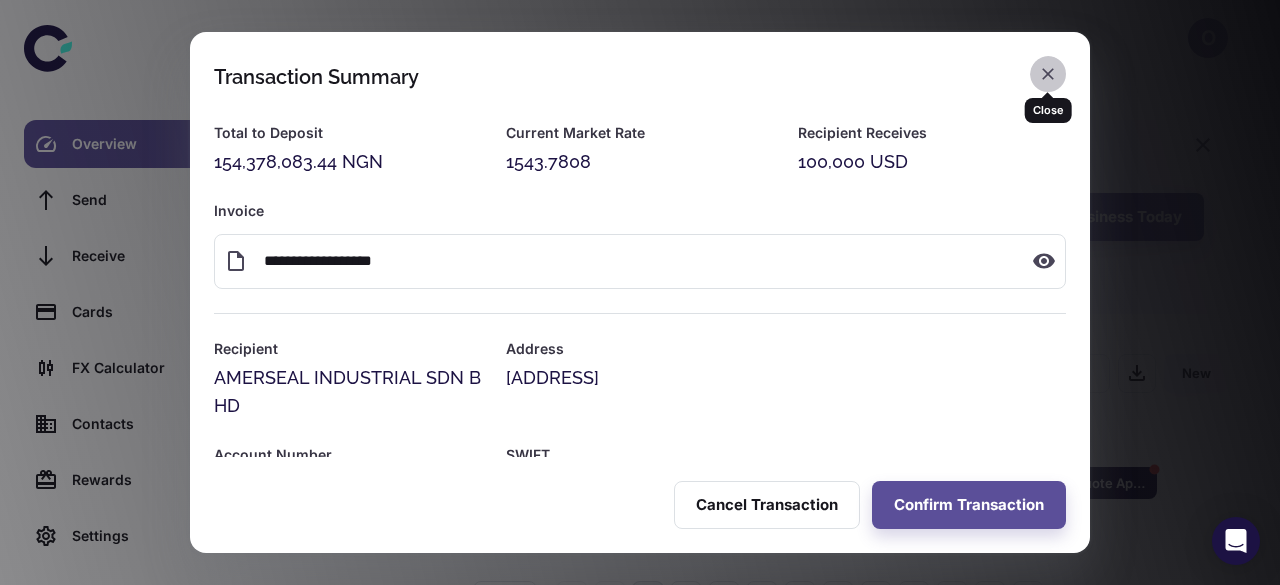 click 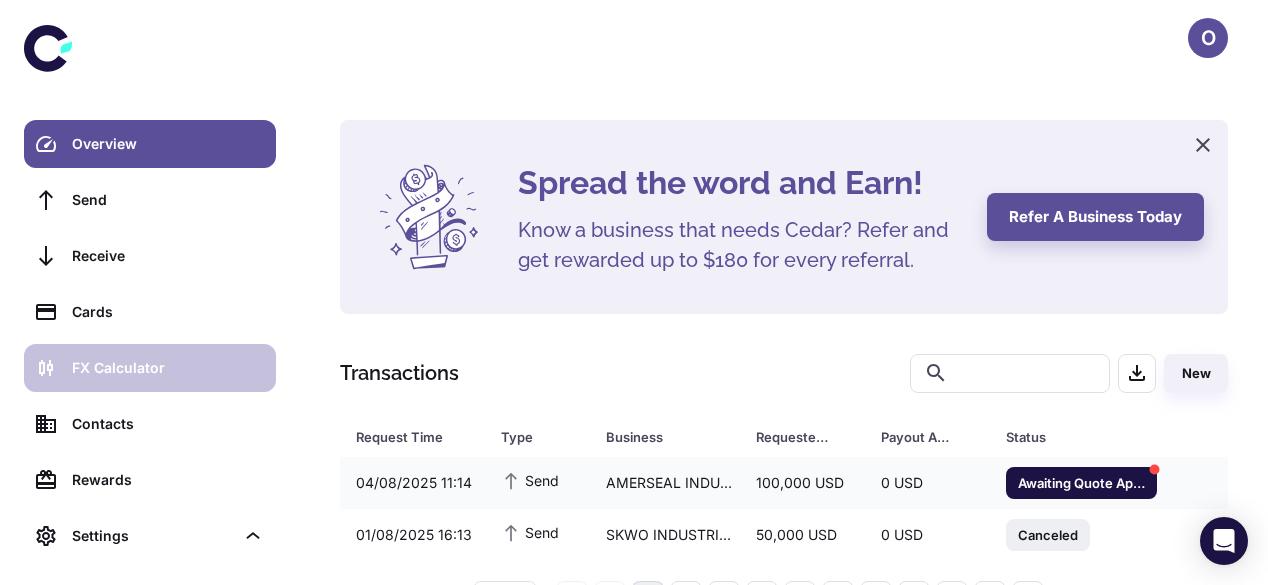 click on "FX Calculator" at bounding box center [168, 368] 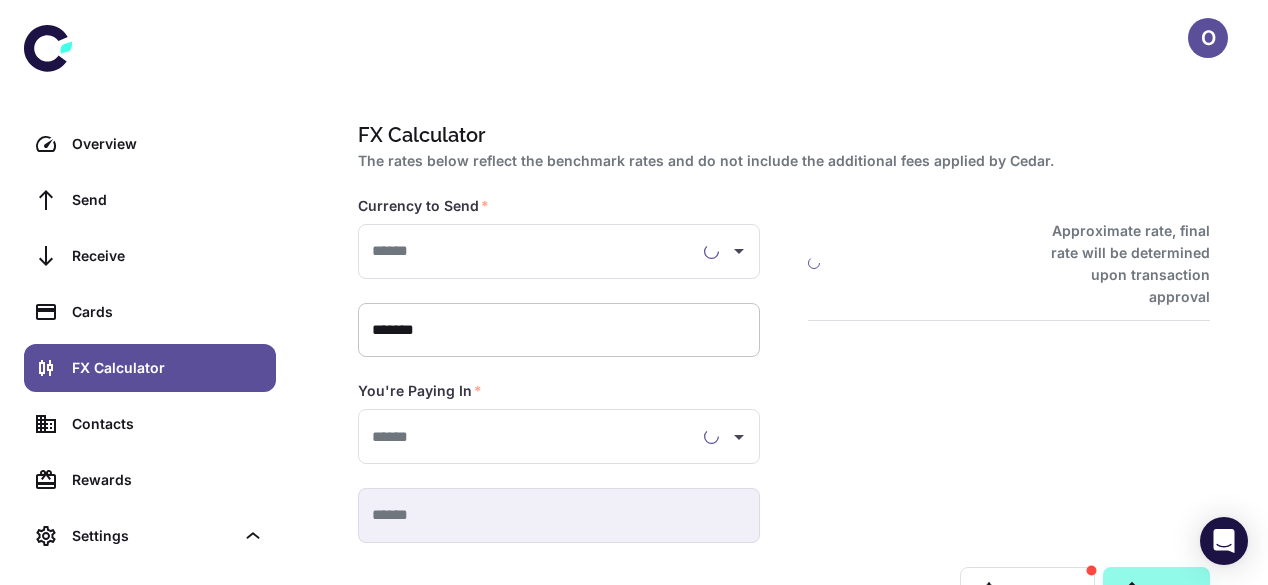 type on "**********" 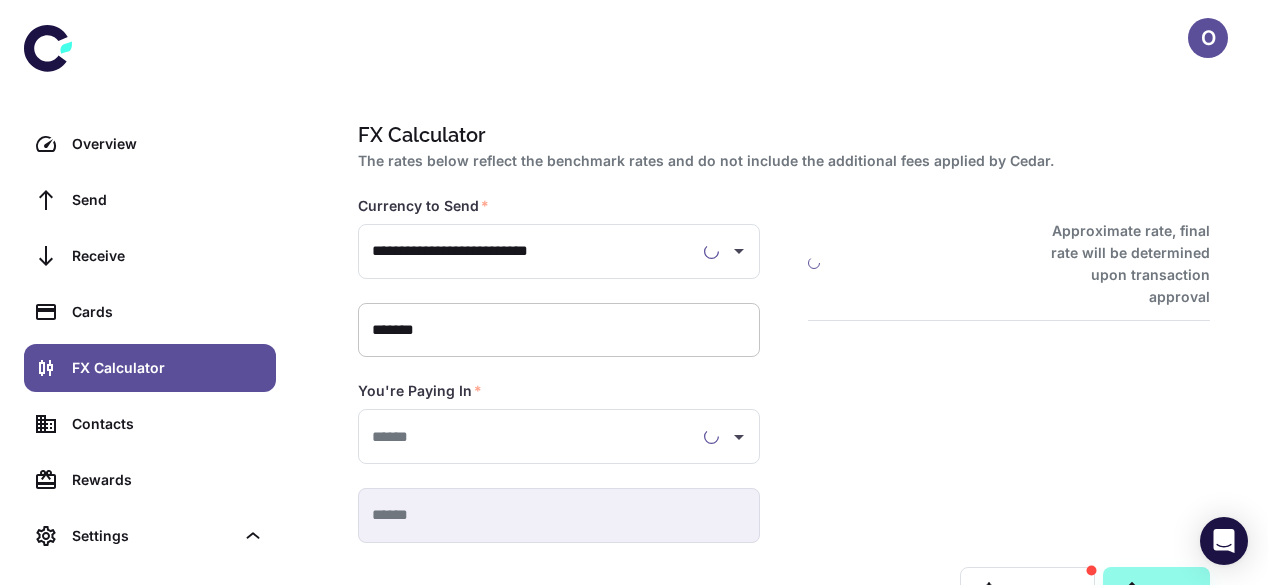 type on "**********" 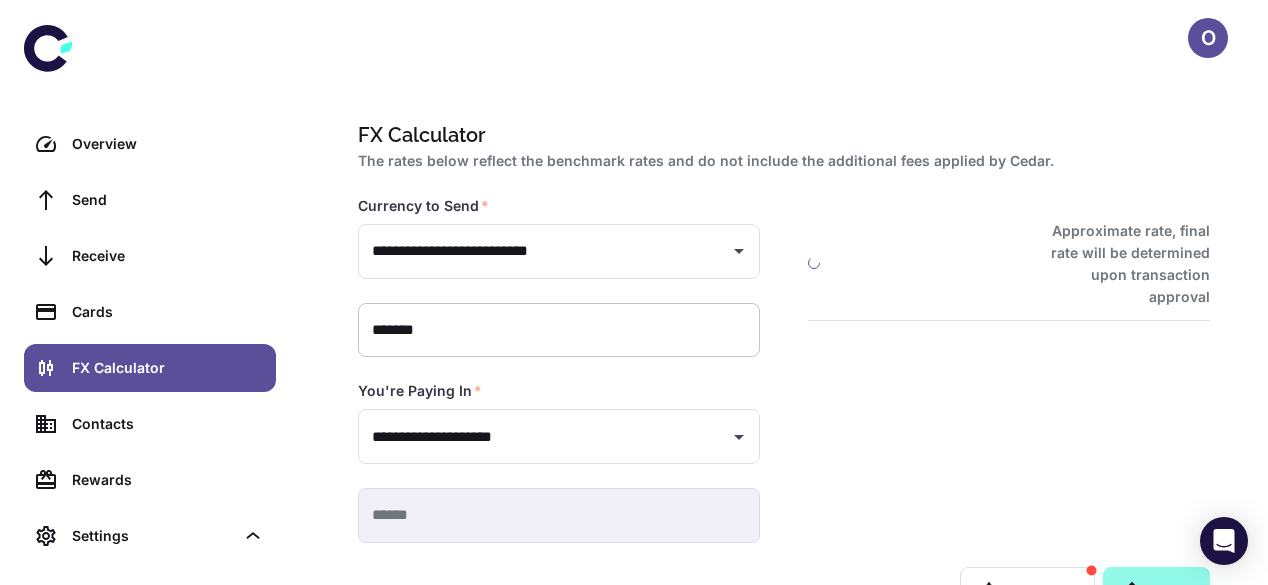 type on "**********" 